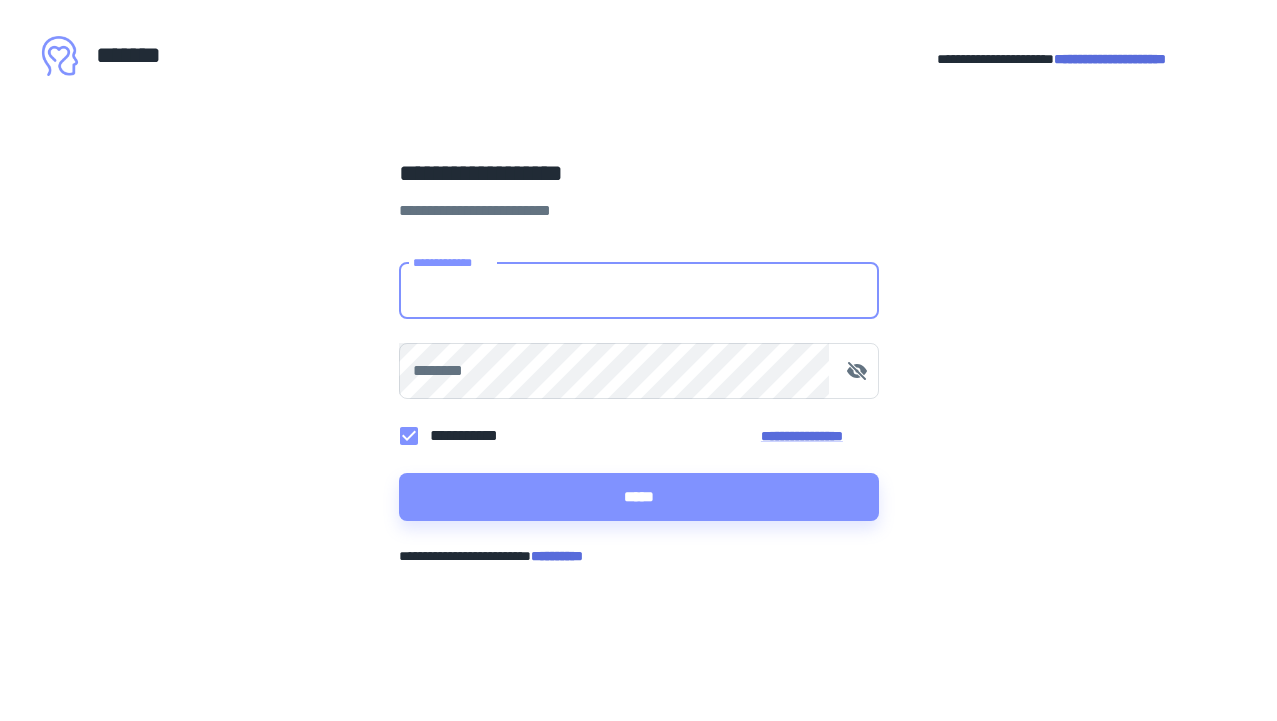 scroll, scrollTop: 0, scrollLeft: 0, axis: both 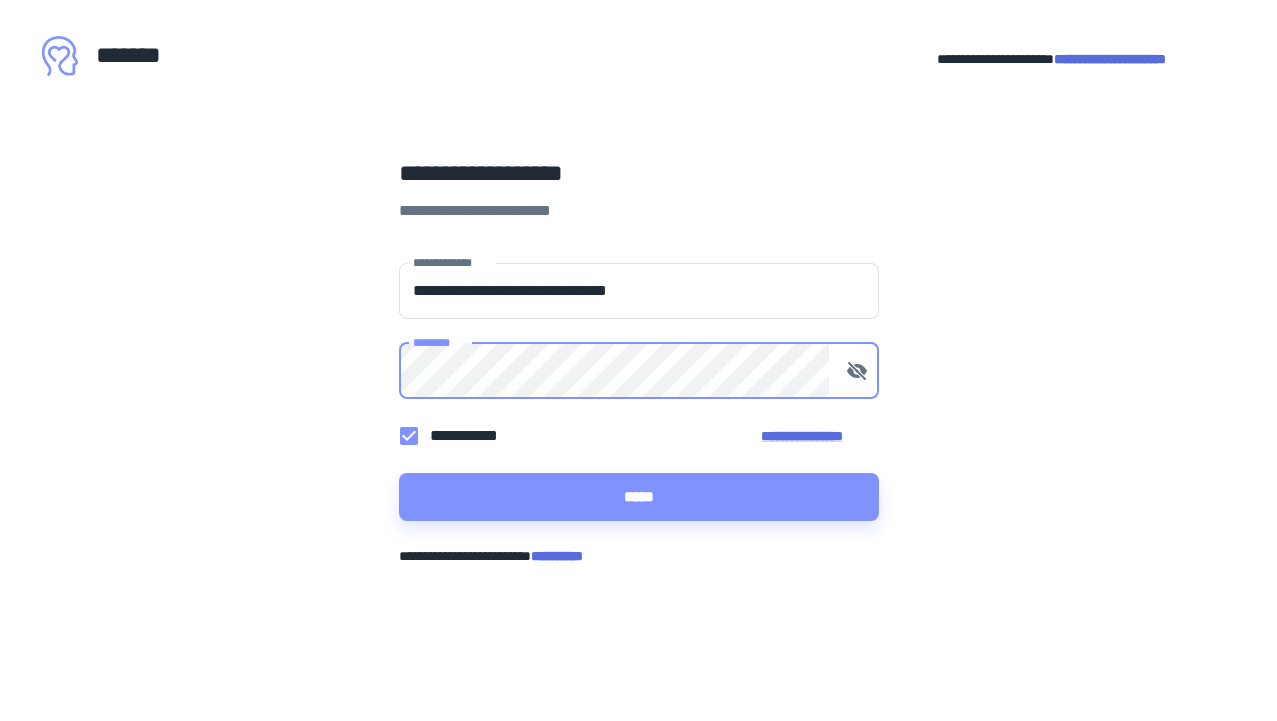 click on "*****" at bounding box center (639, 497) 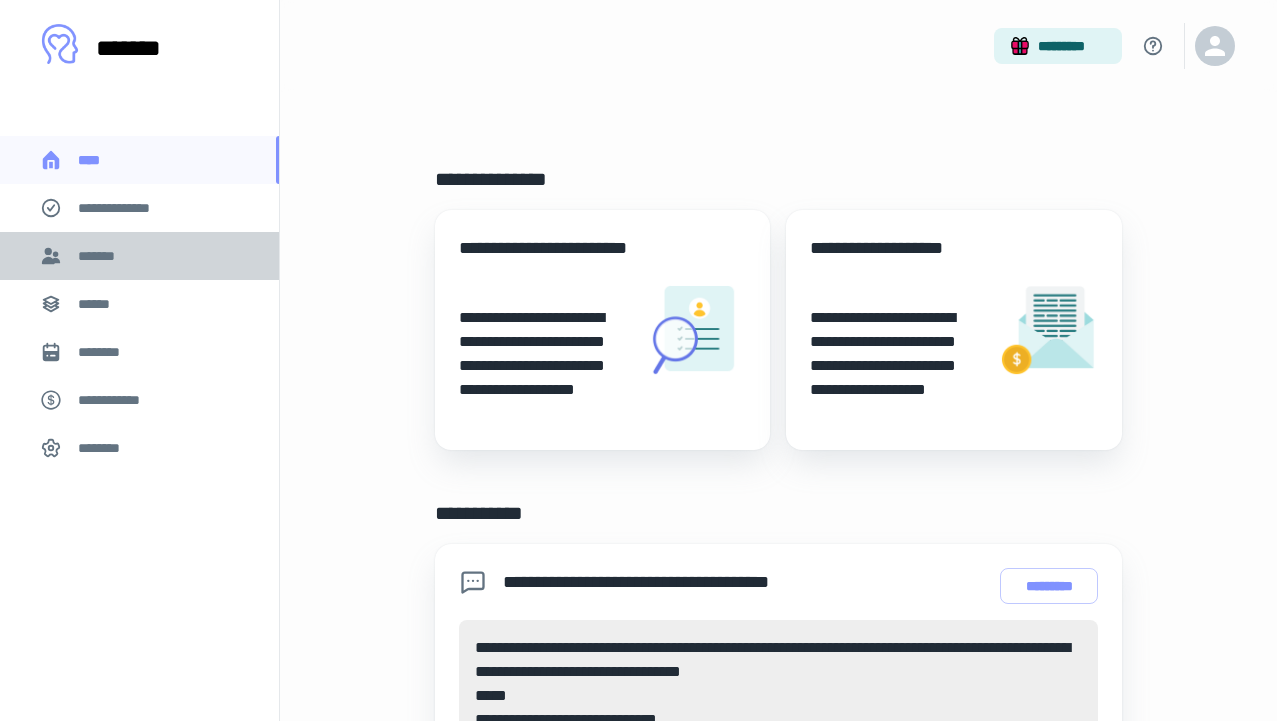 click on "*******" at bounding box center (139, 256) 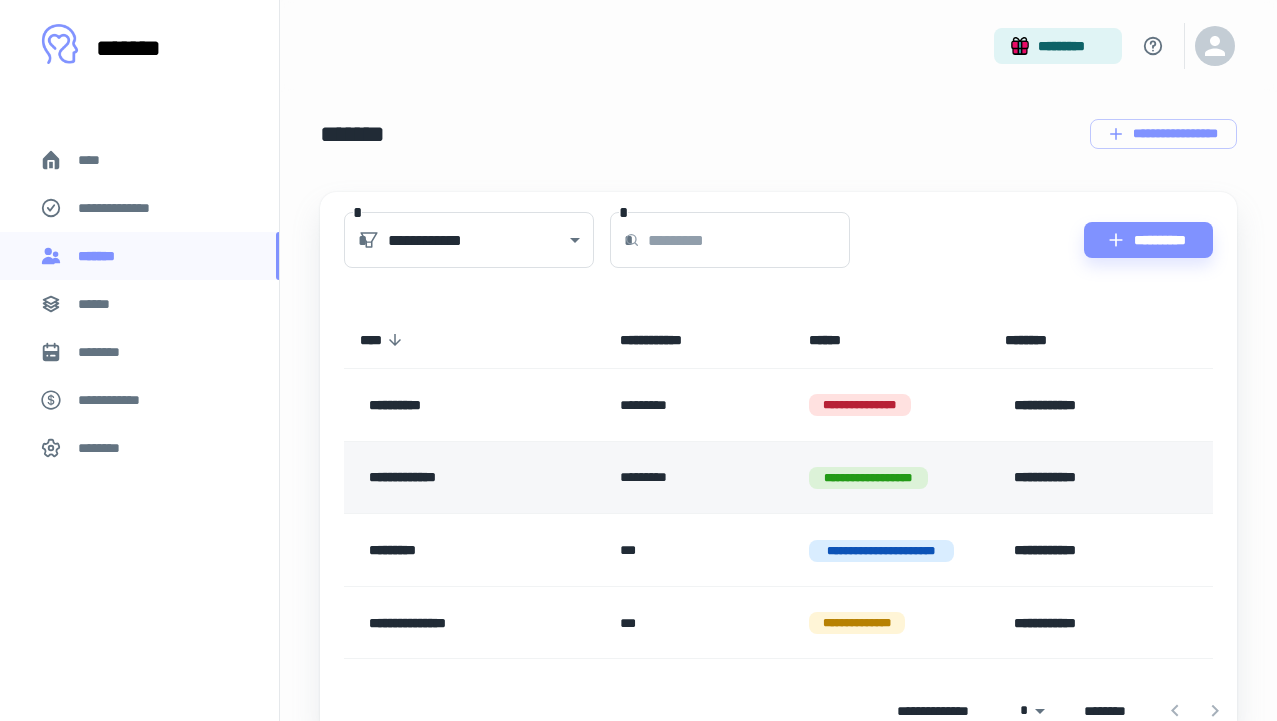 click on "**********" at bounding box center (869, 478) 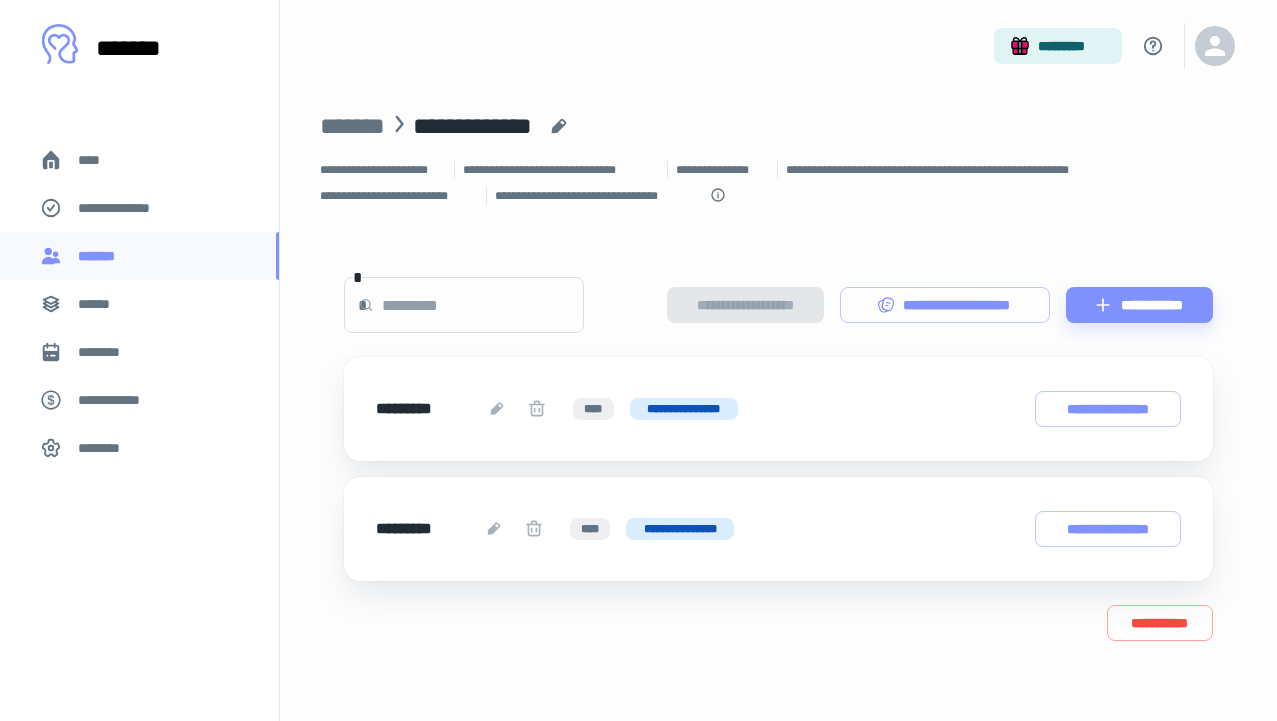 scroll, scrollTop: 9, scrollLeft: 0, axis: vertical 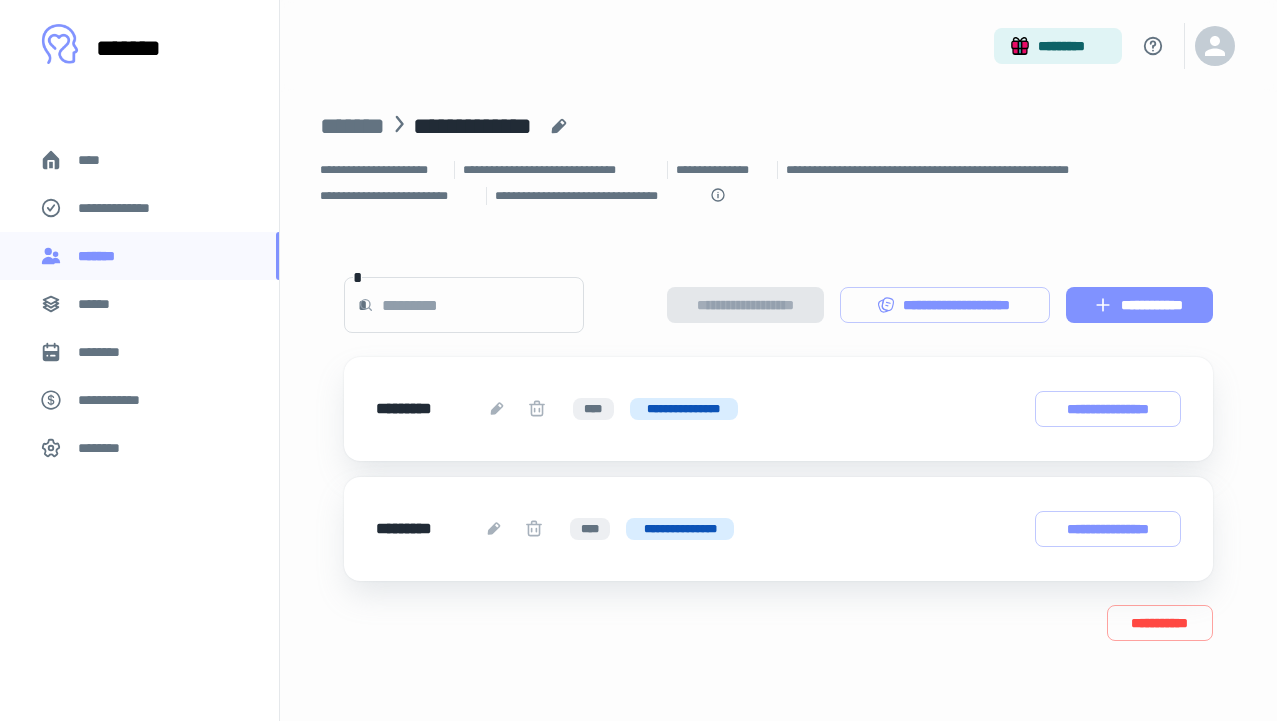 click on "**********" at bounding box center (1139, 305) 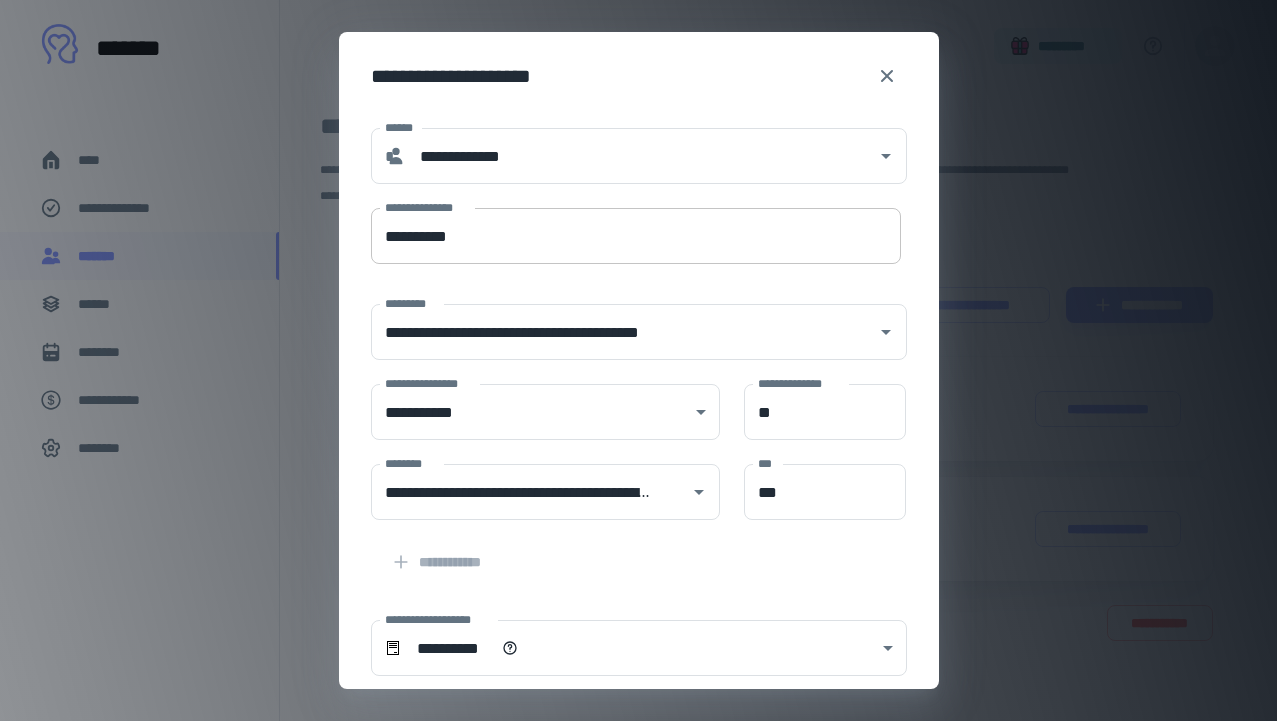 click on "**********" at bounding box center [636, 236] 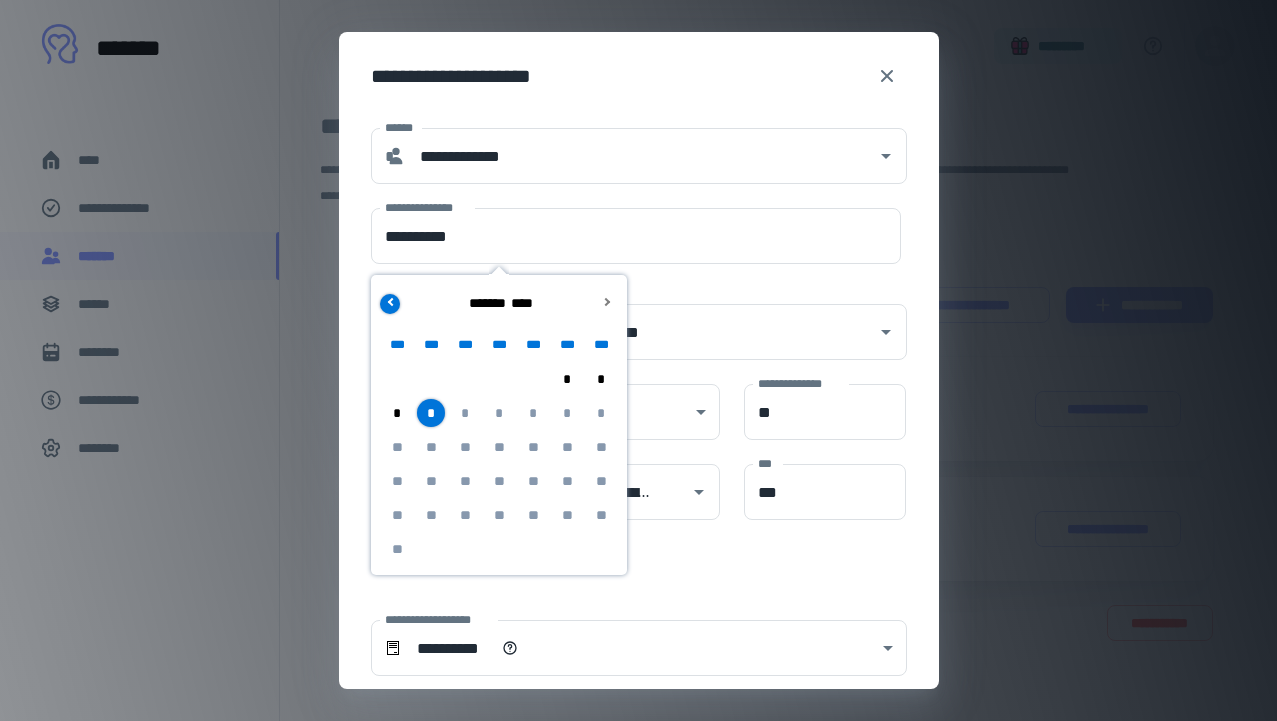 click at bounding box center [390, 304] 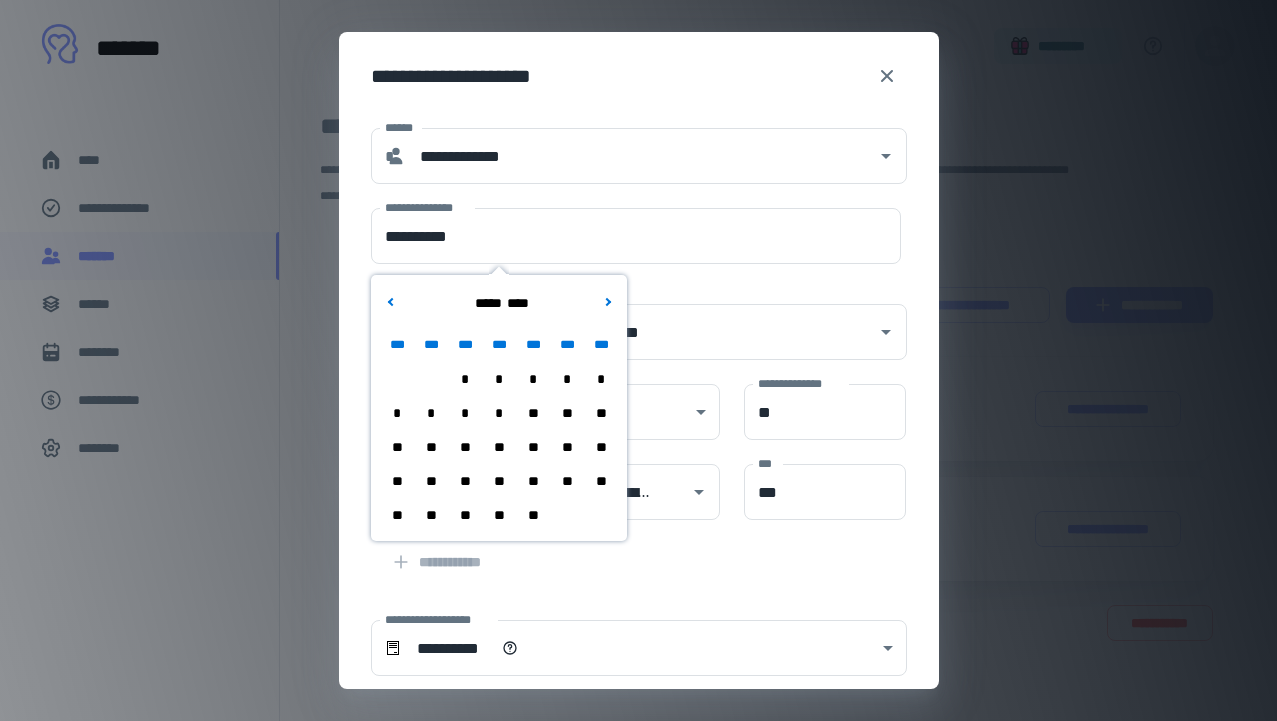 click on "**" at bounding box center [431, 447] 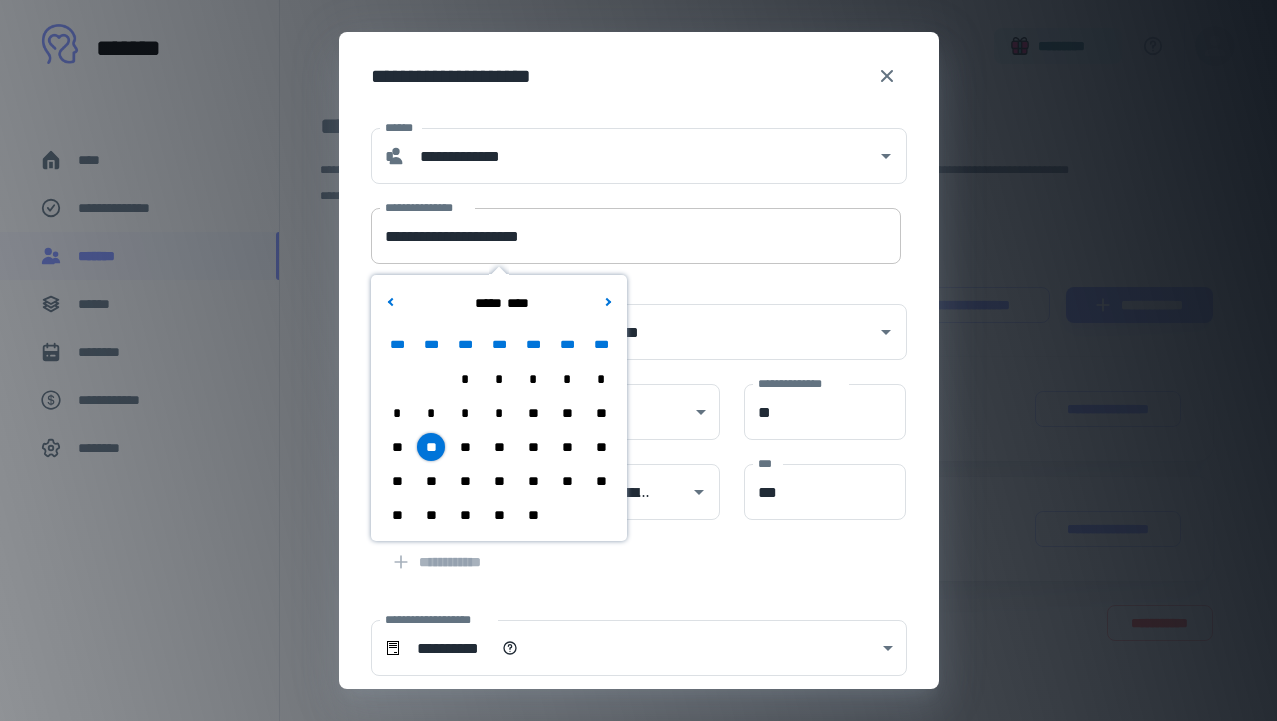 click on "**********" at bounding box center [636, 236] 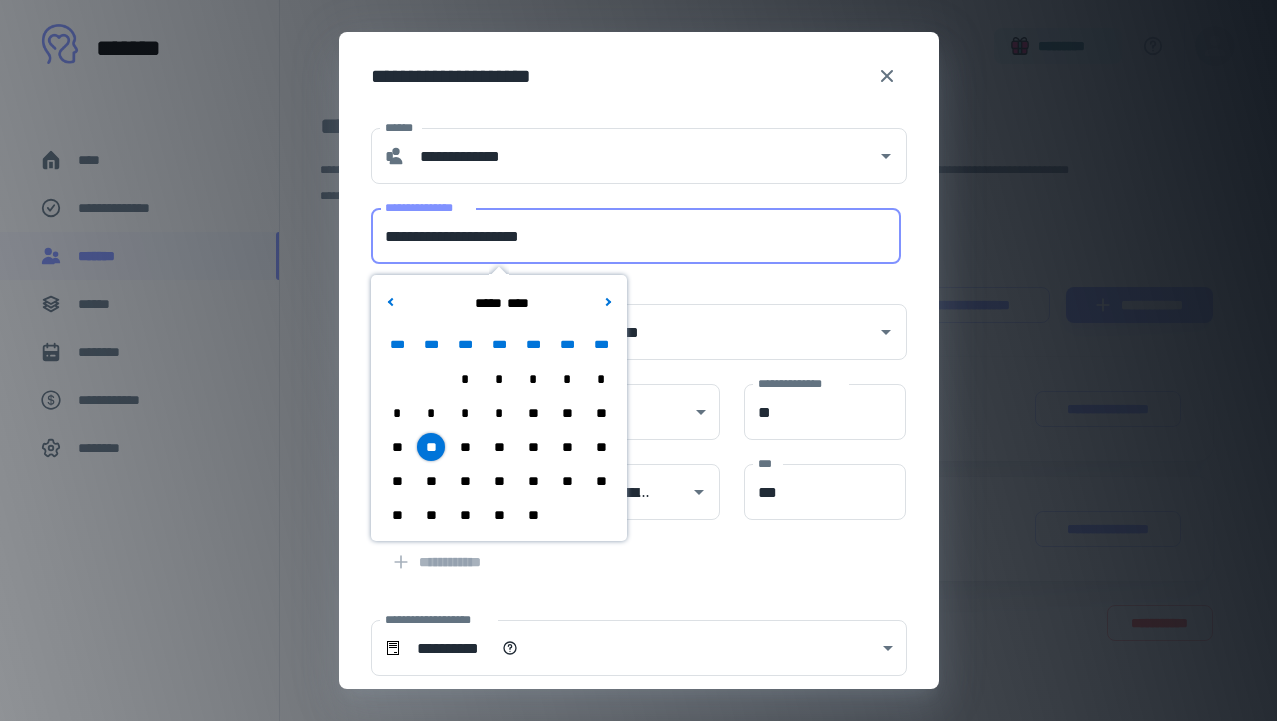 click on "**********" at bounding box center [636, 236] 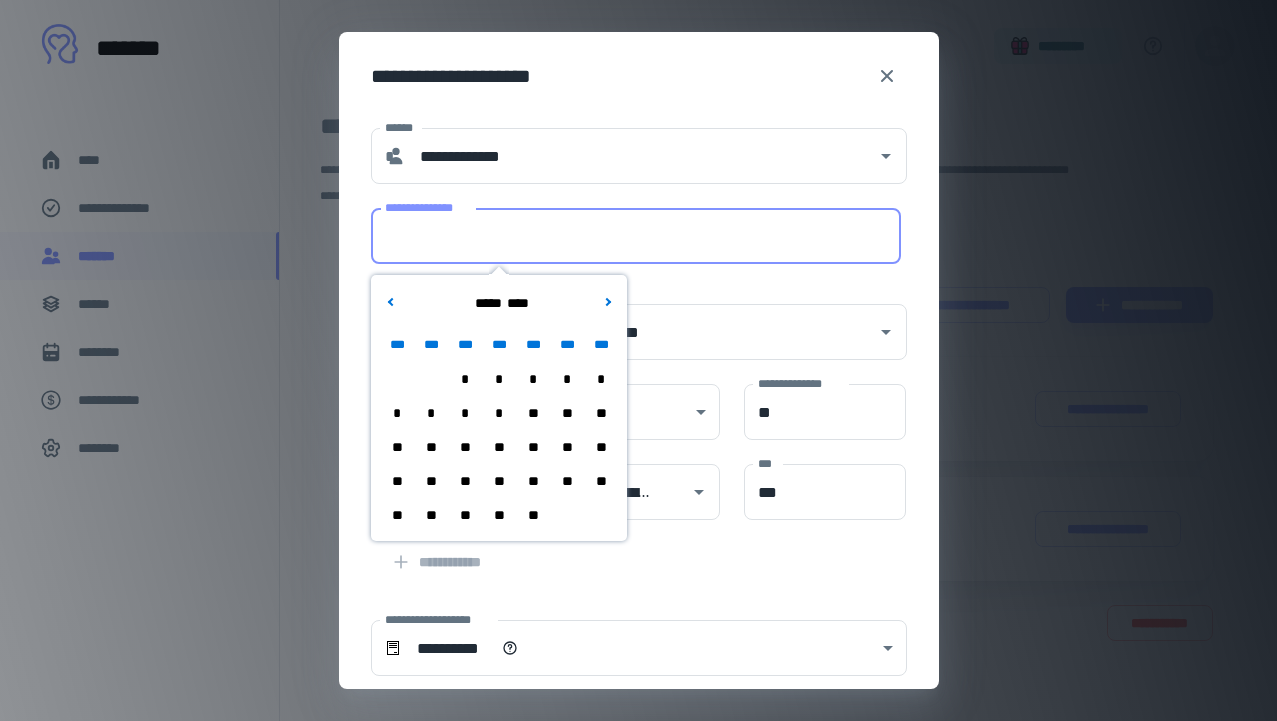 click on "**" at bounding box center [431, 447] 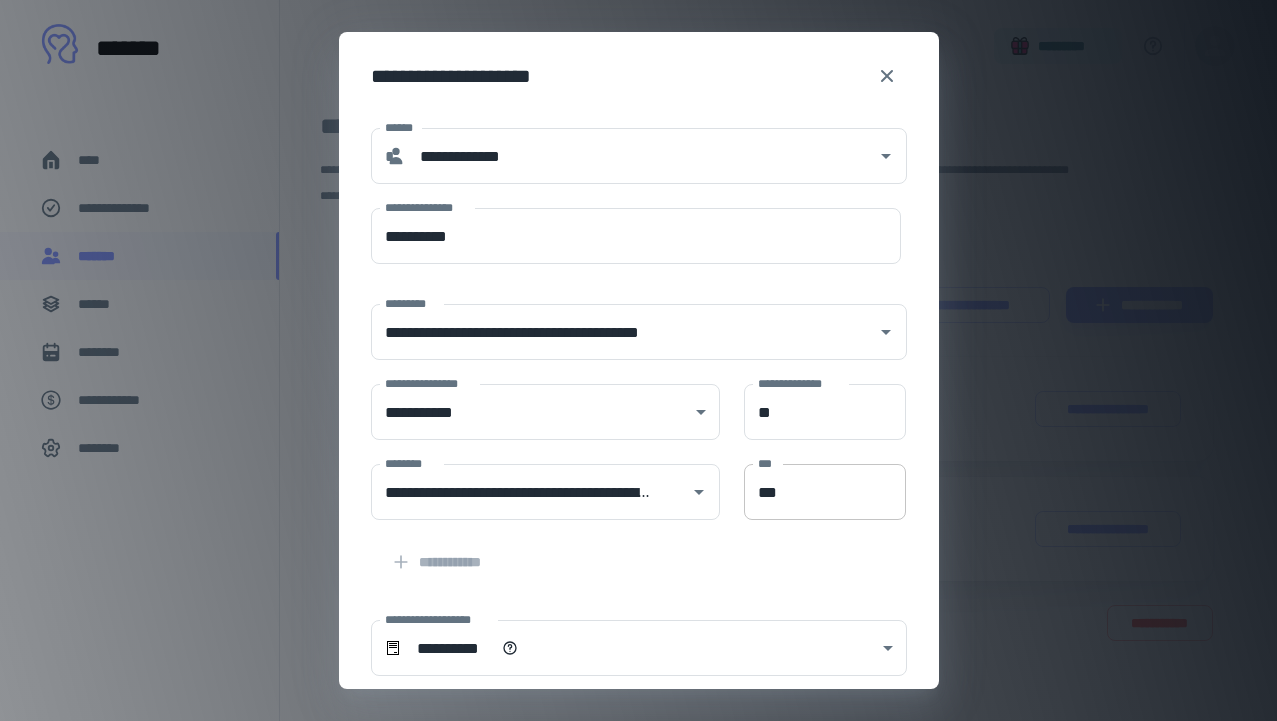 click on "***" at bounding box center (825, 492) 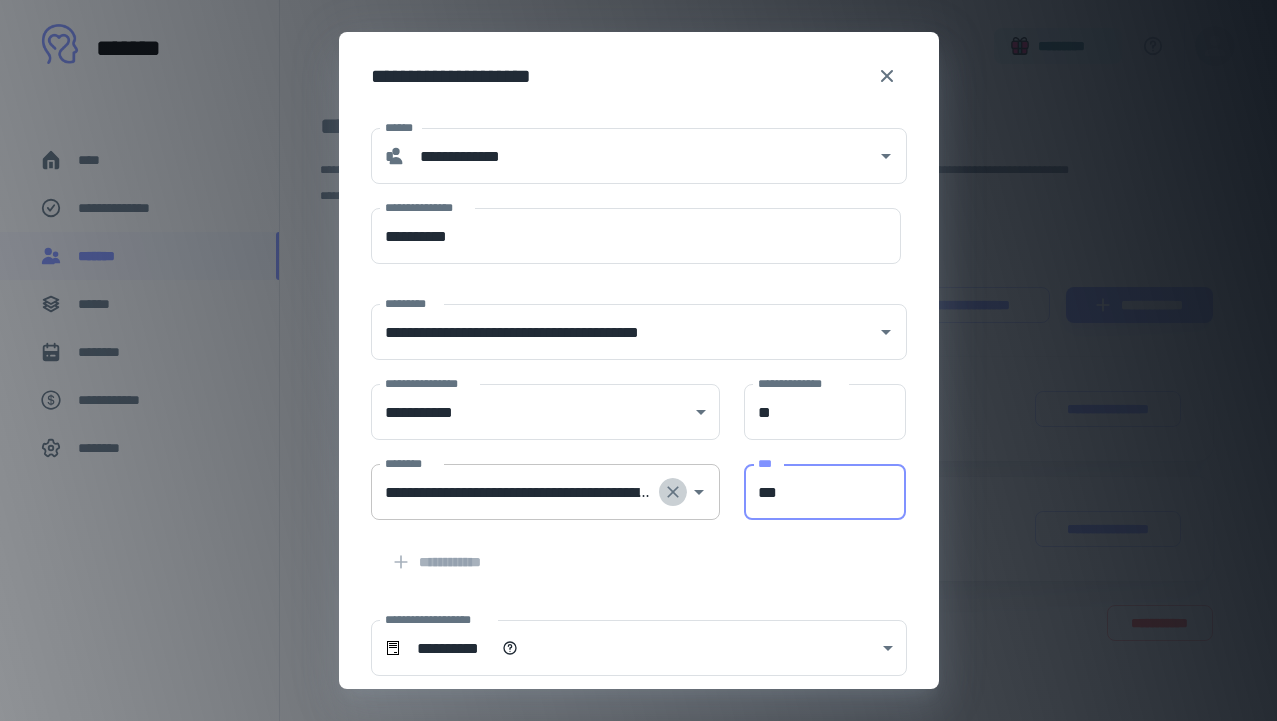 click 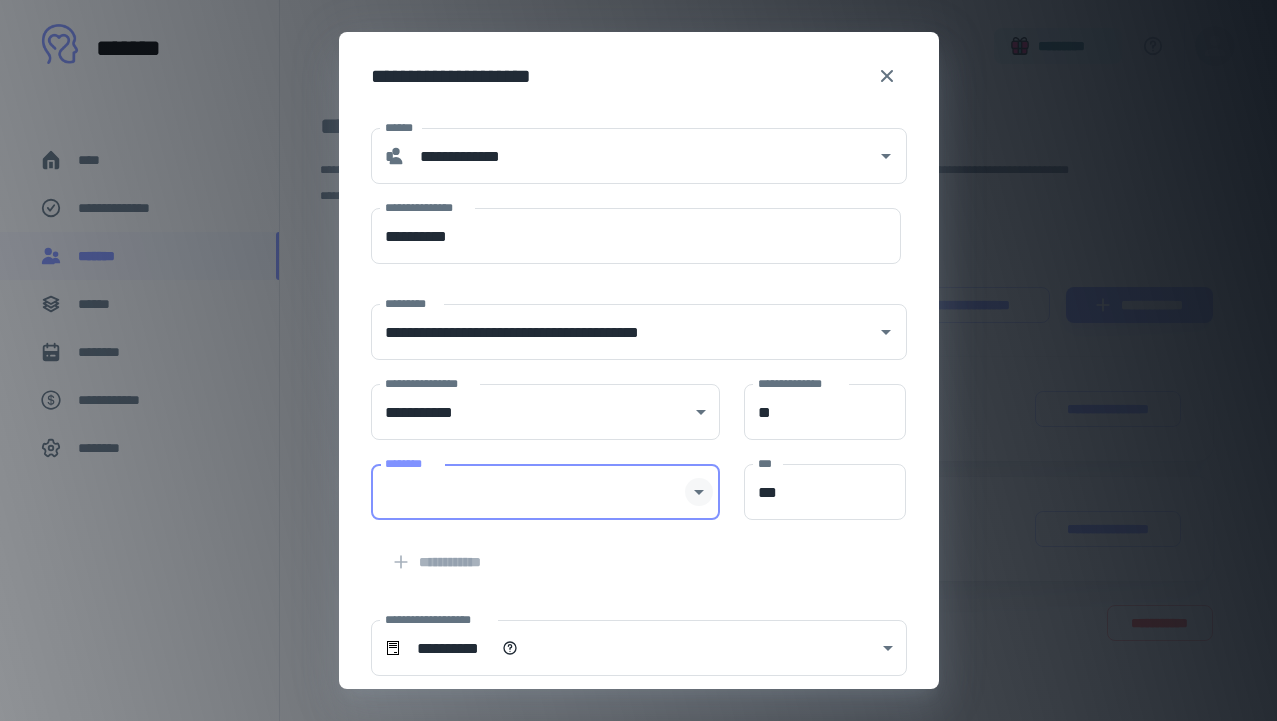 click 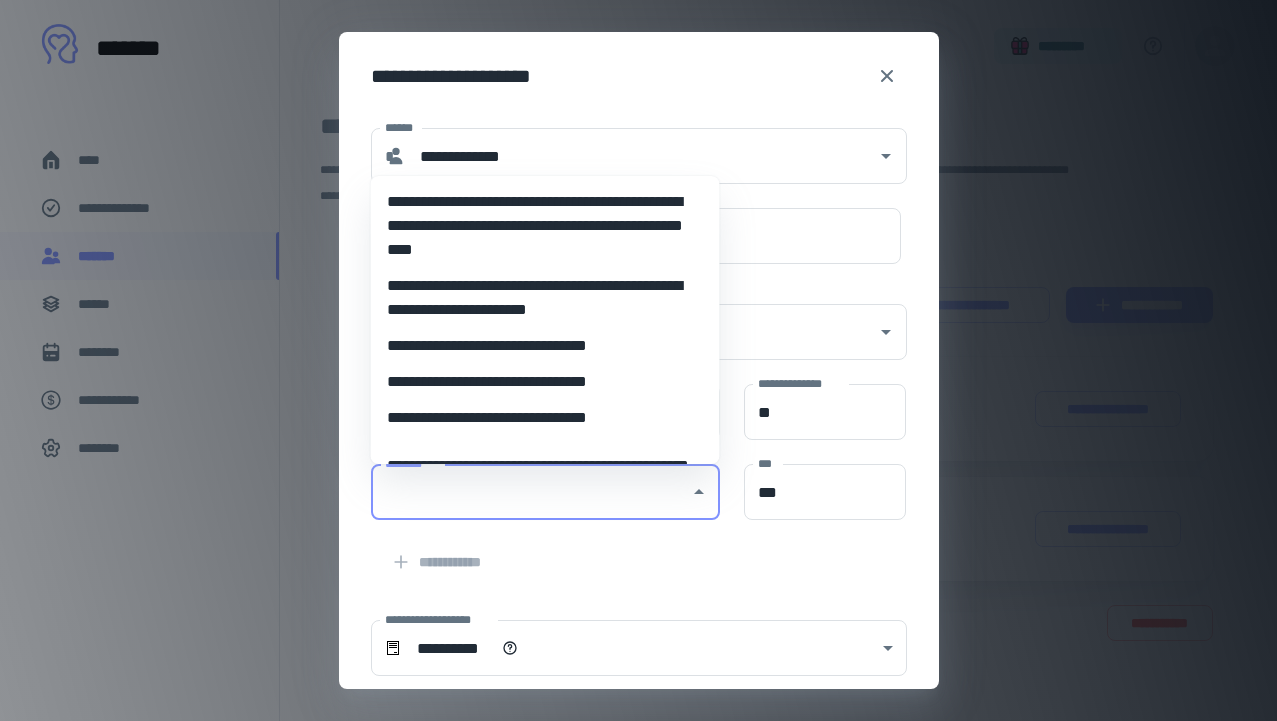 click on "**********" at bounding box center (545, 418) 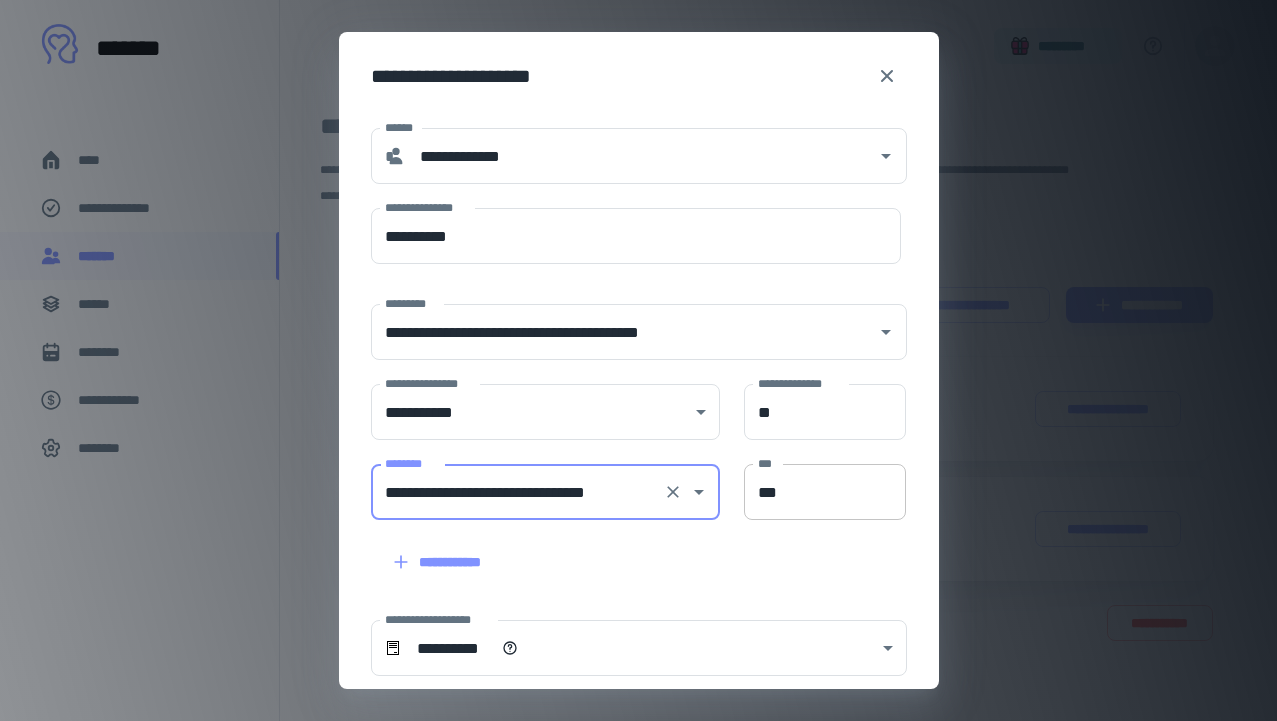 click on "***" at bounding box center (825, 492) 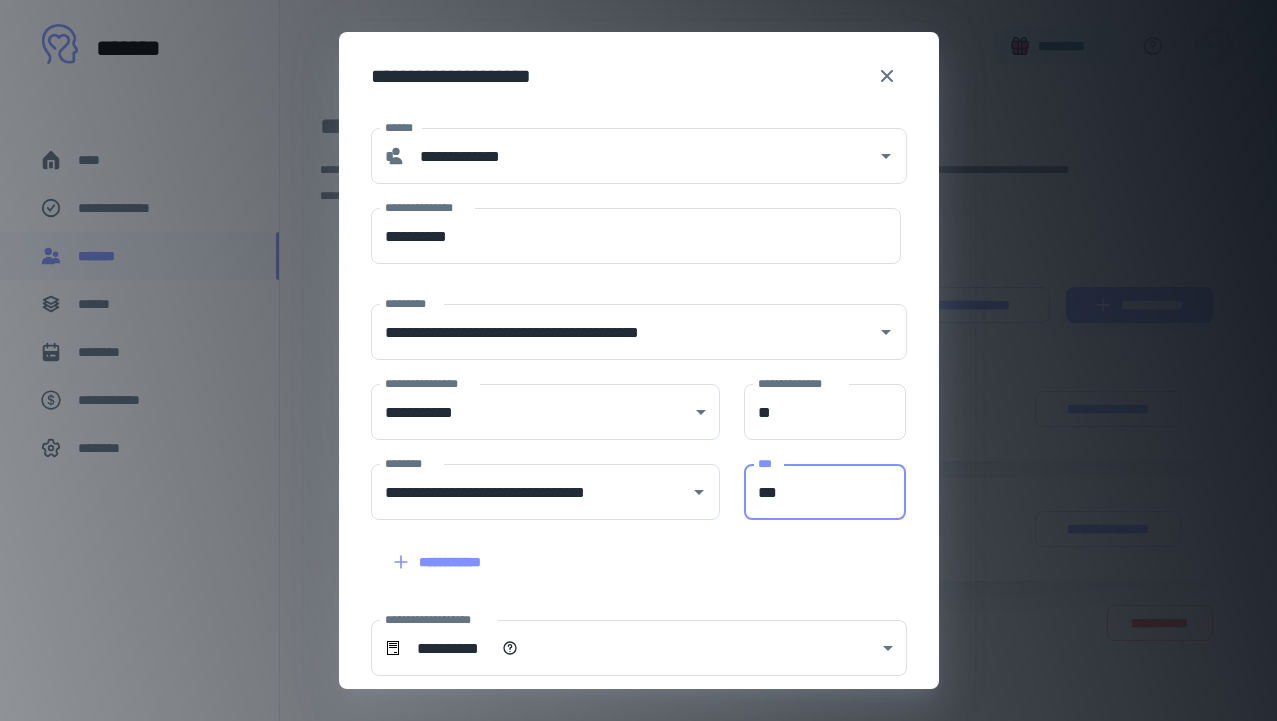 type on "***" 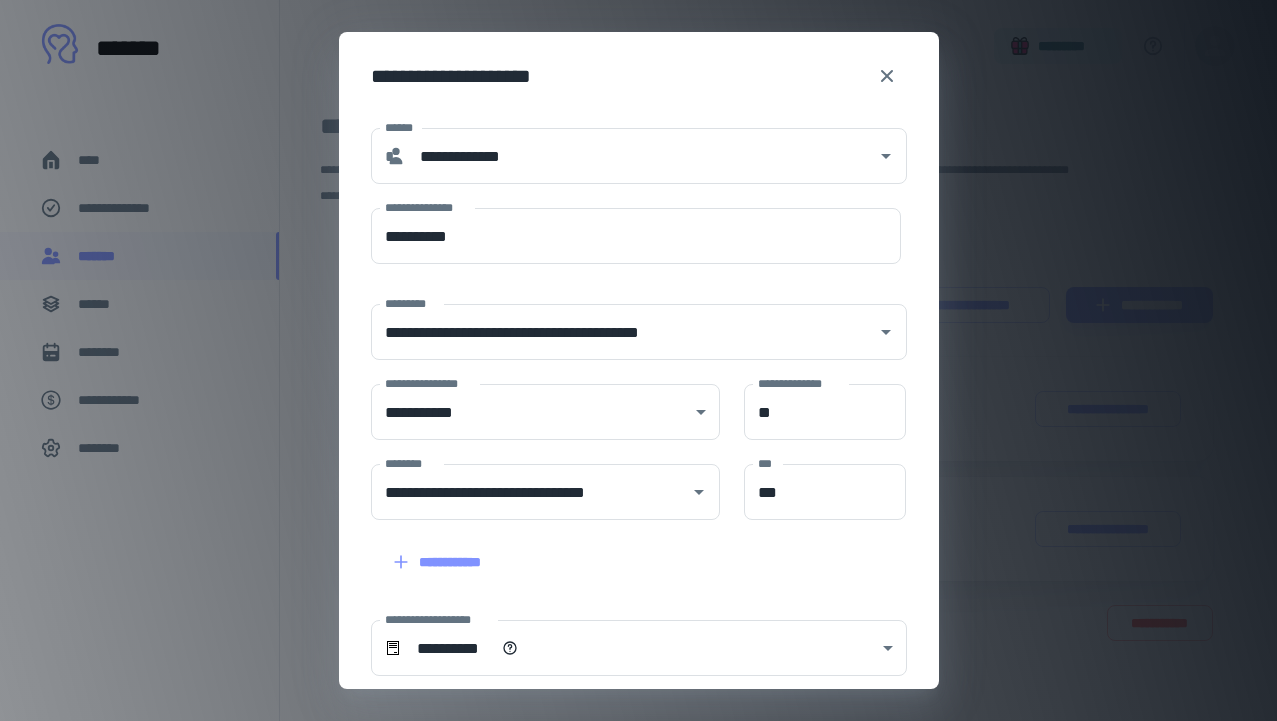 click on "**********" at bounding box center (627, 550) 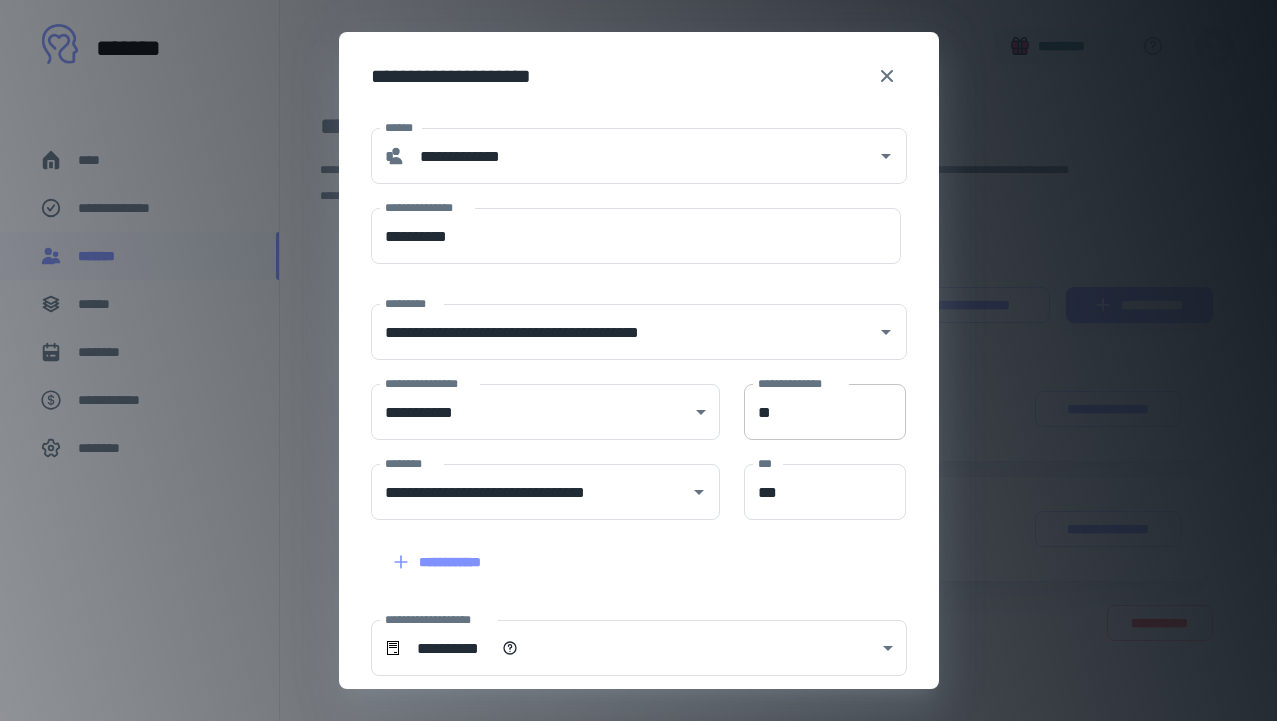 click on "**" at bounding box center (825, 412) 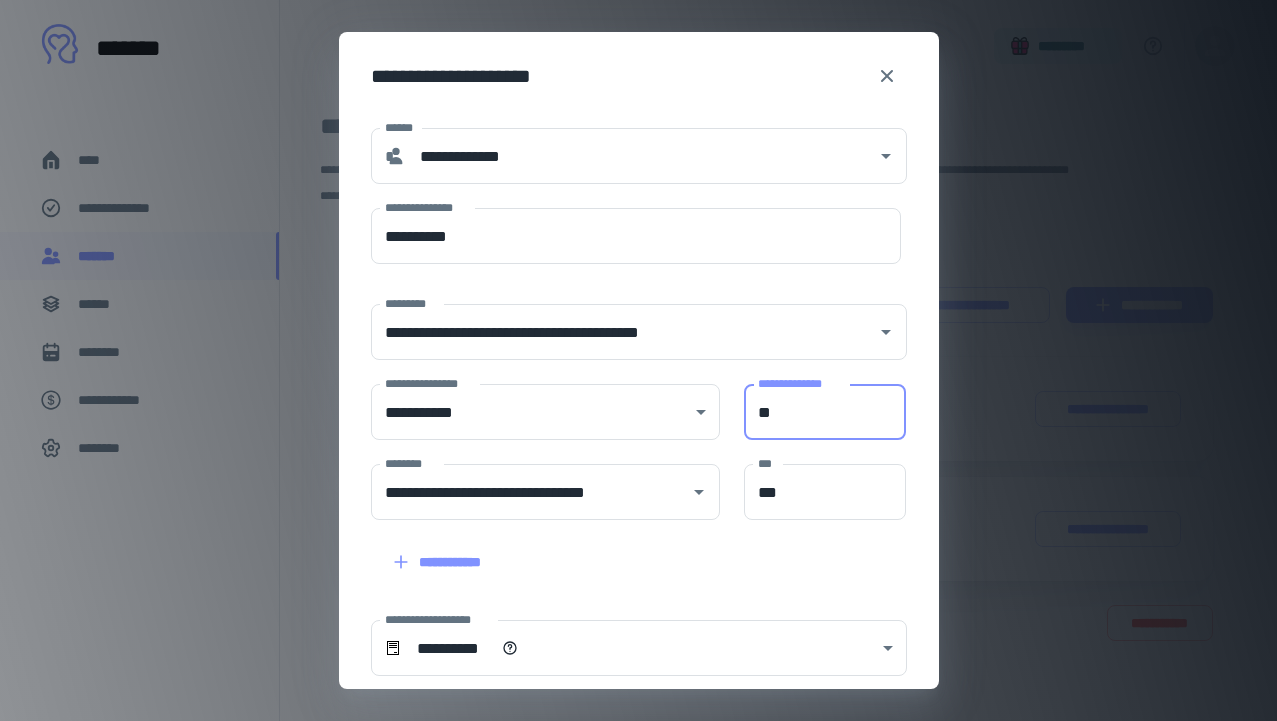 type on "*" 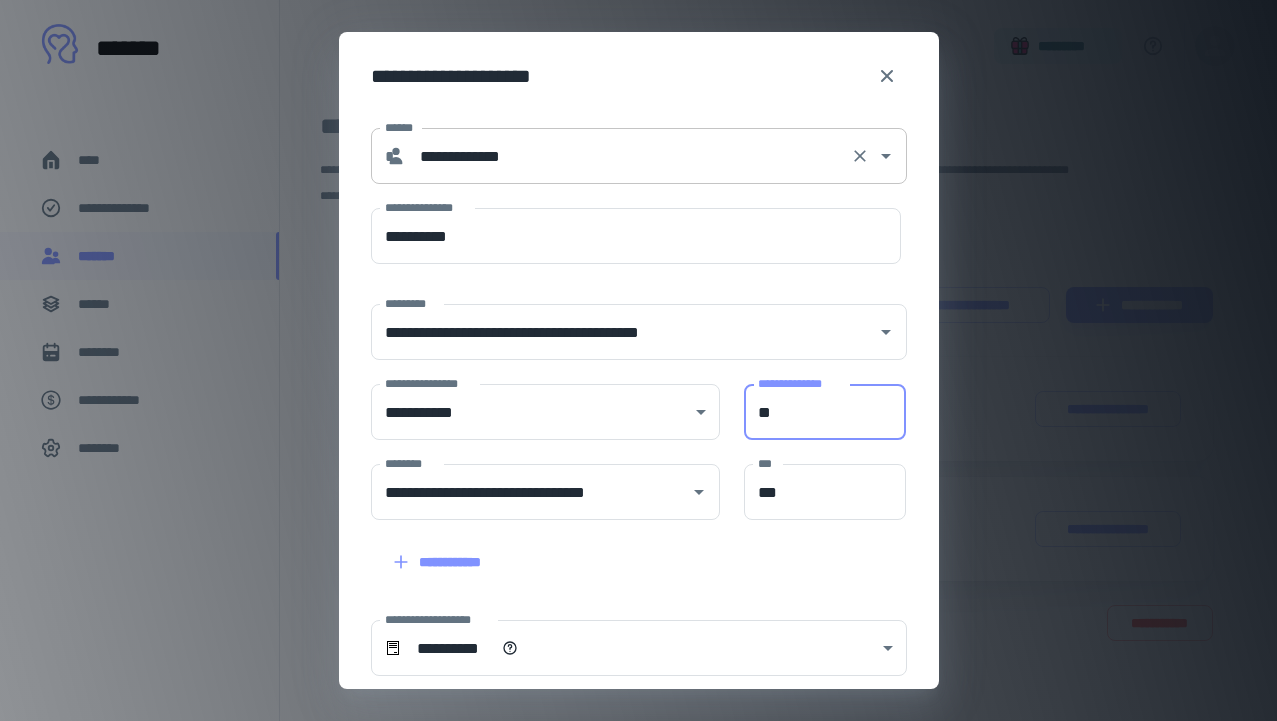 type on "**" 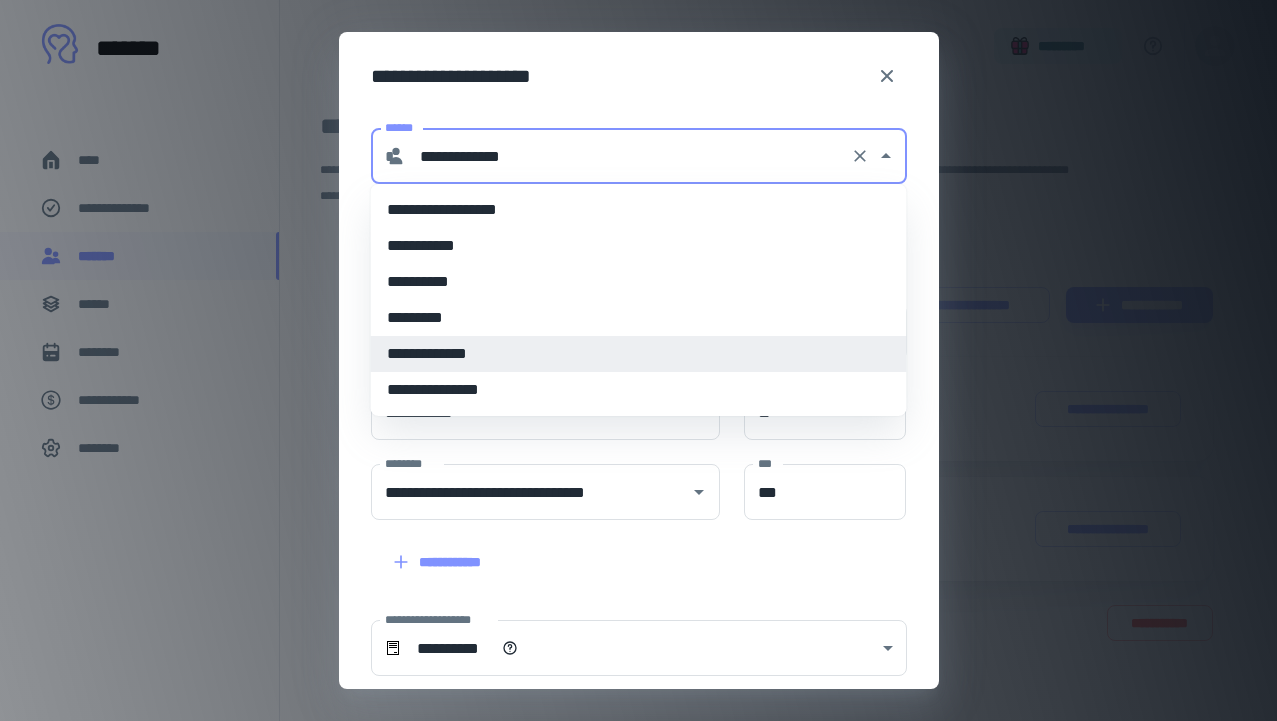 click on "**********" at bounding box center (628, 156) 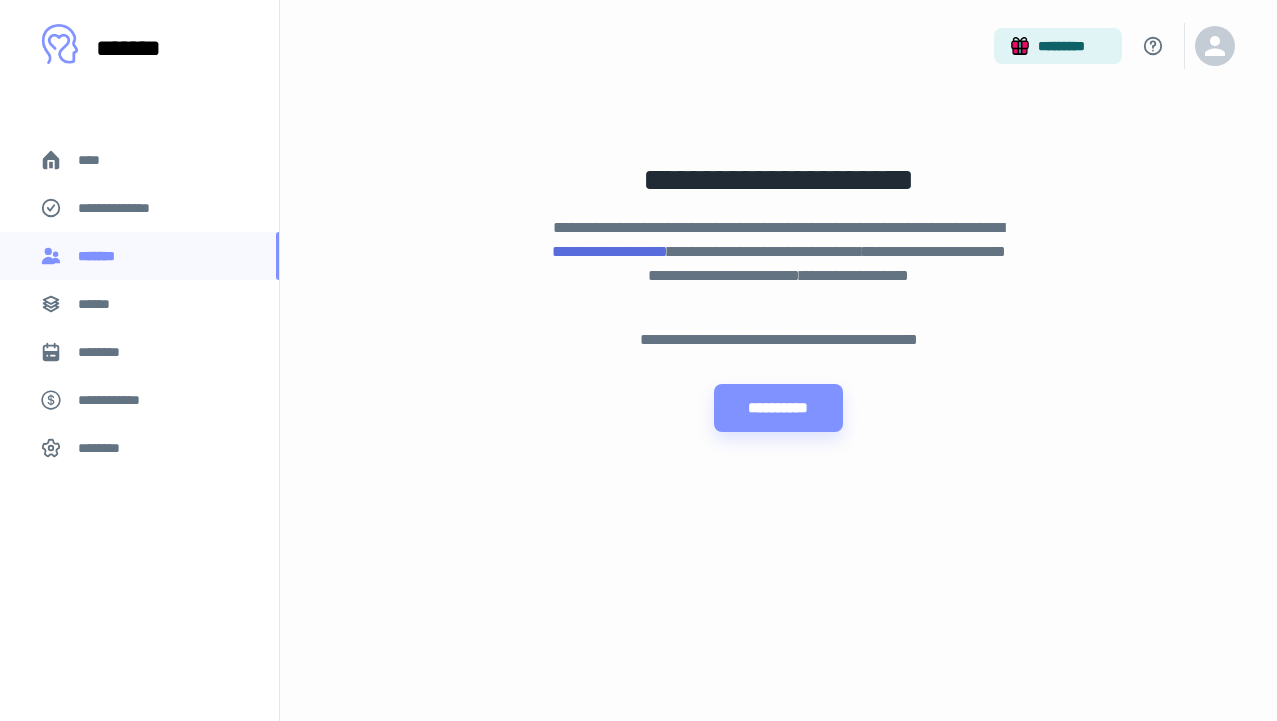 scroll, scrollTop: 0, scrollLeft: 0, axis: both 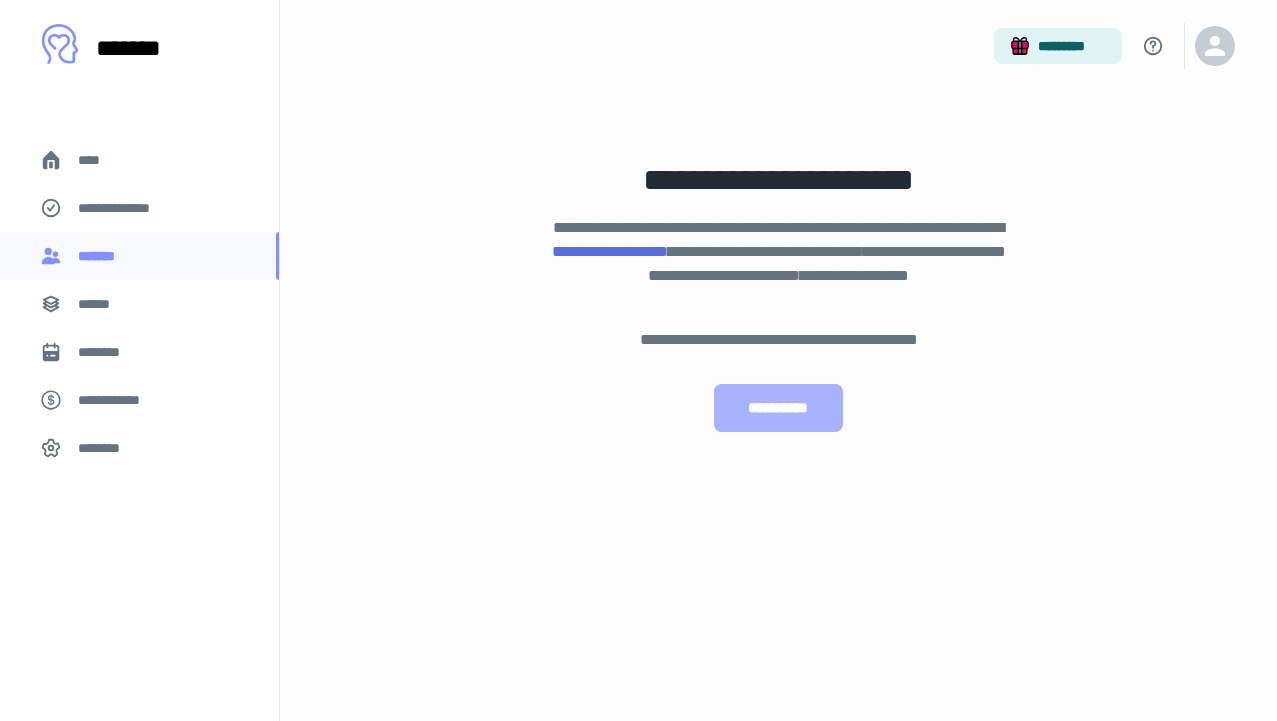 click on "**********" at bounding box center (778, 408) 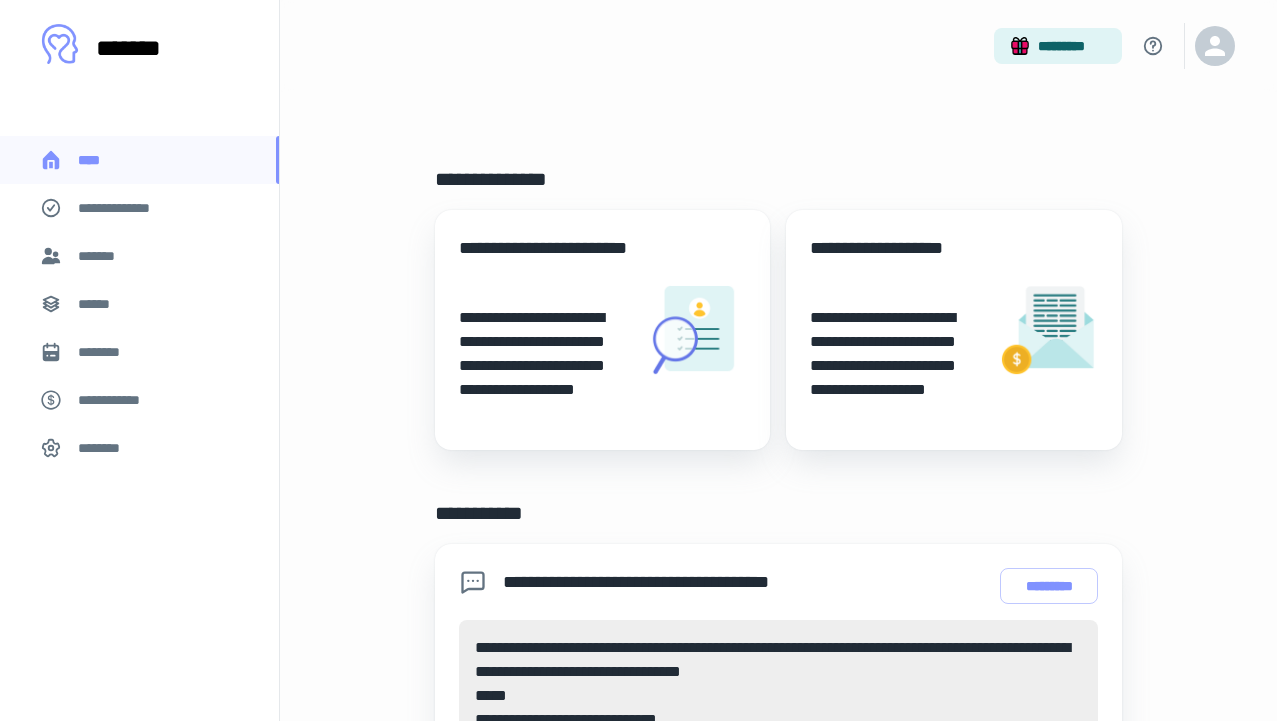 click on "******" at bounding box center (139, 304) 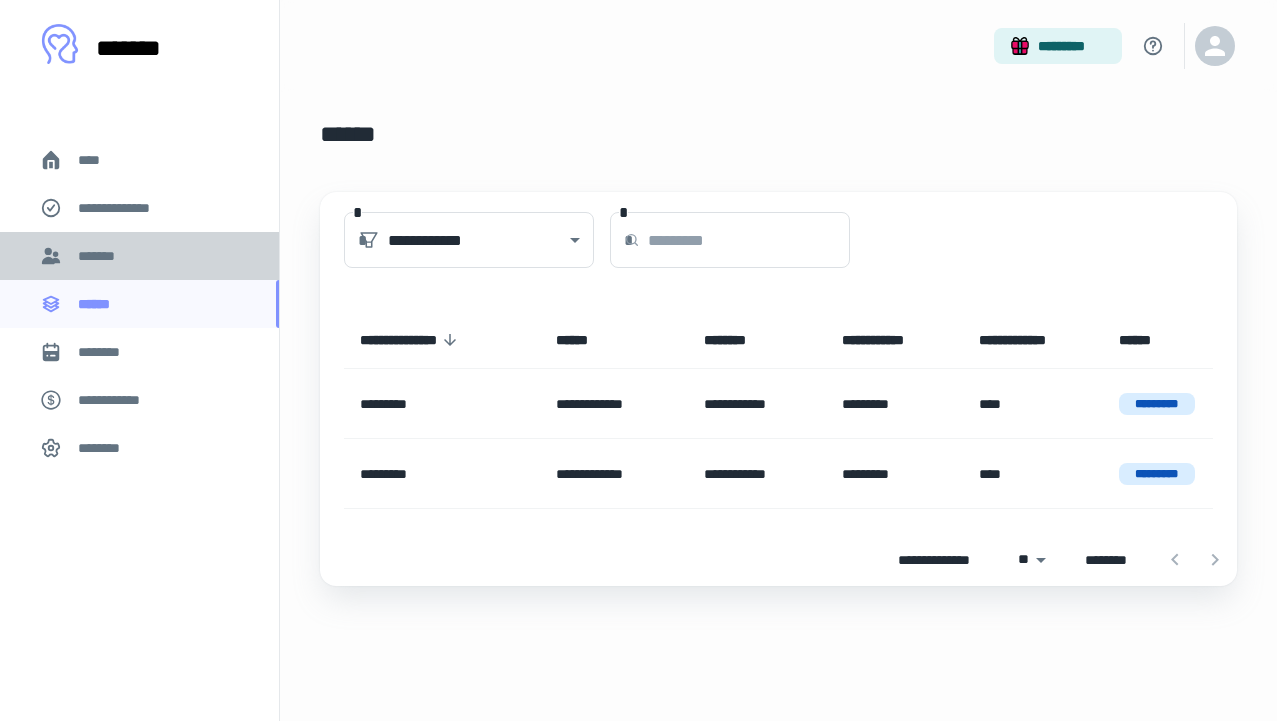 click on "*******" at bounding box center [139, 256] 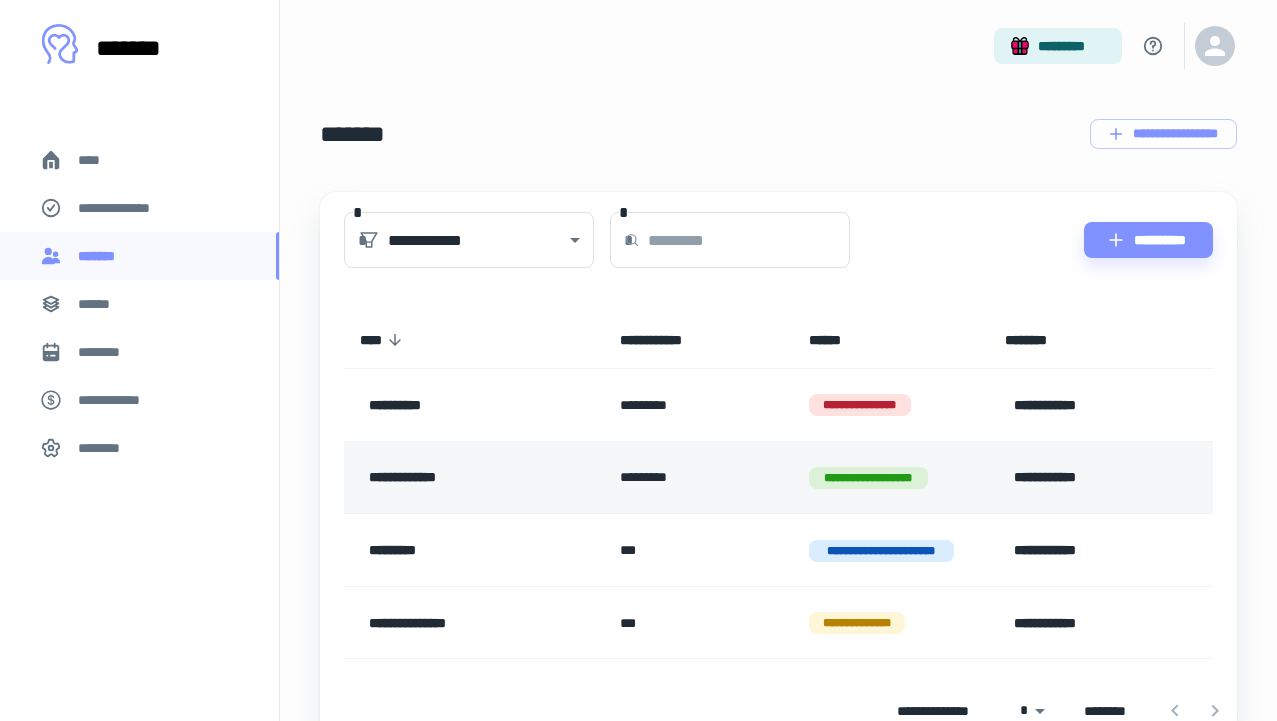 click on "**********" at bounding box center (474, 477) 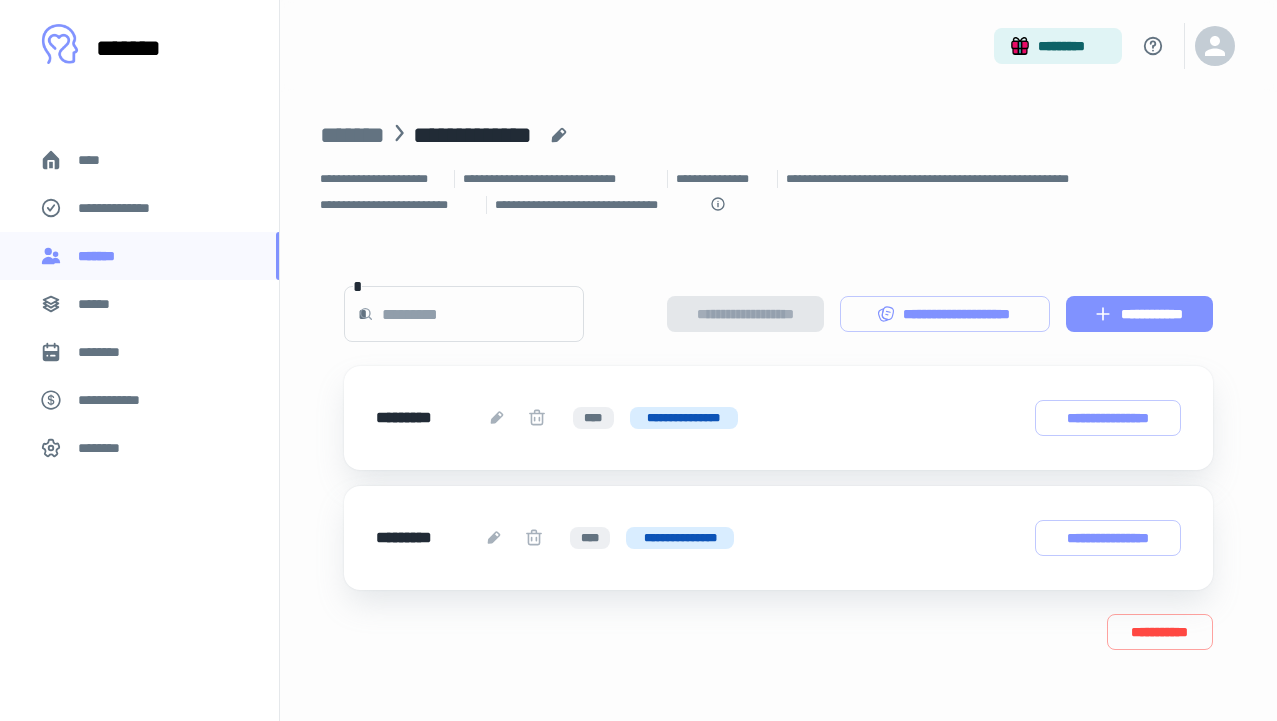 click on "**********" at bounding box center [1139, 314] 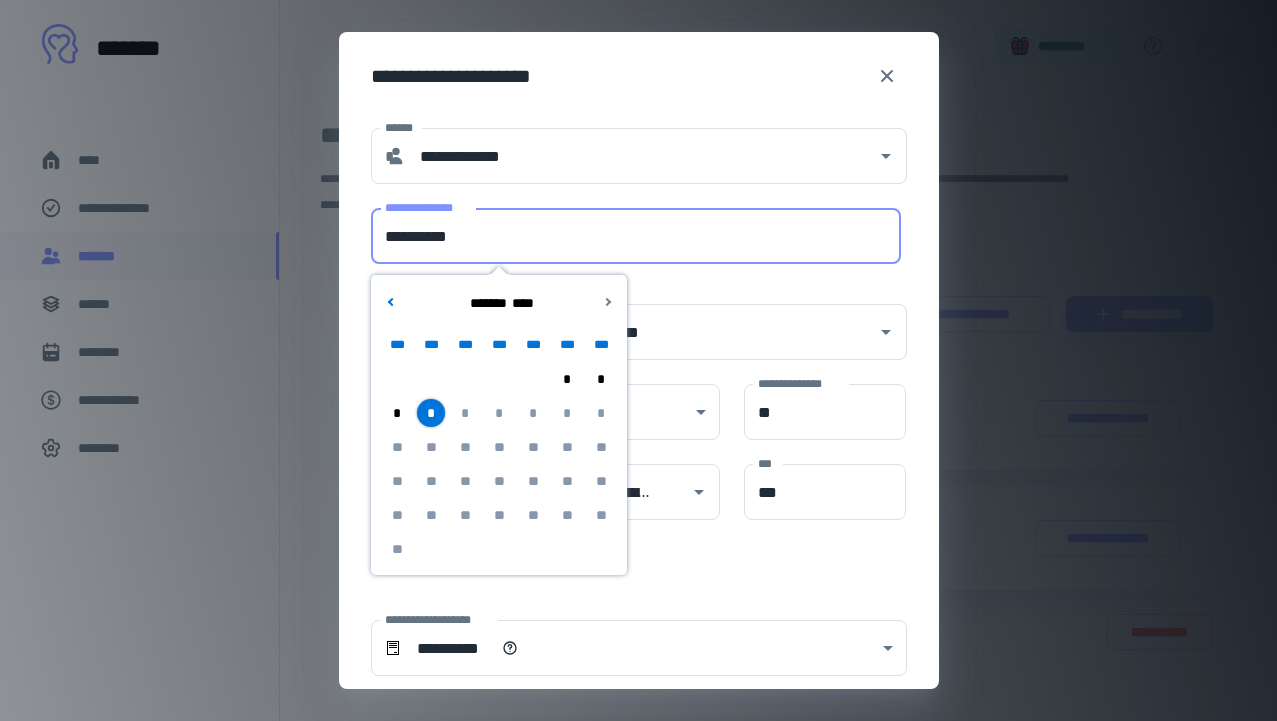 click on "**********" at bounding box center (636, 236) 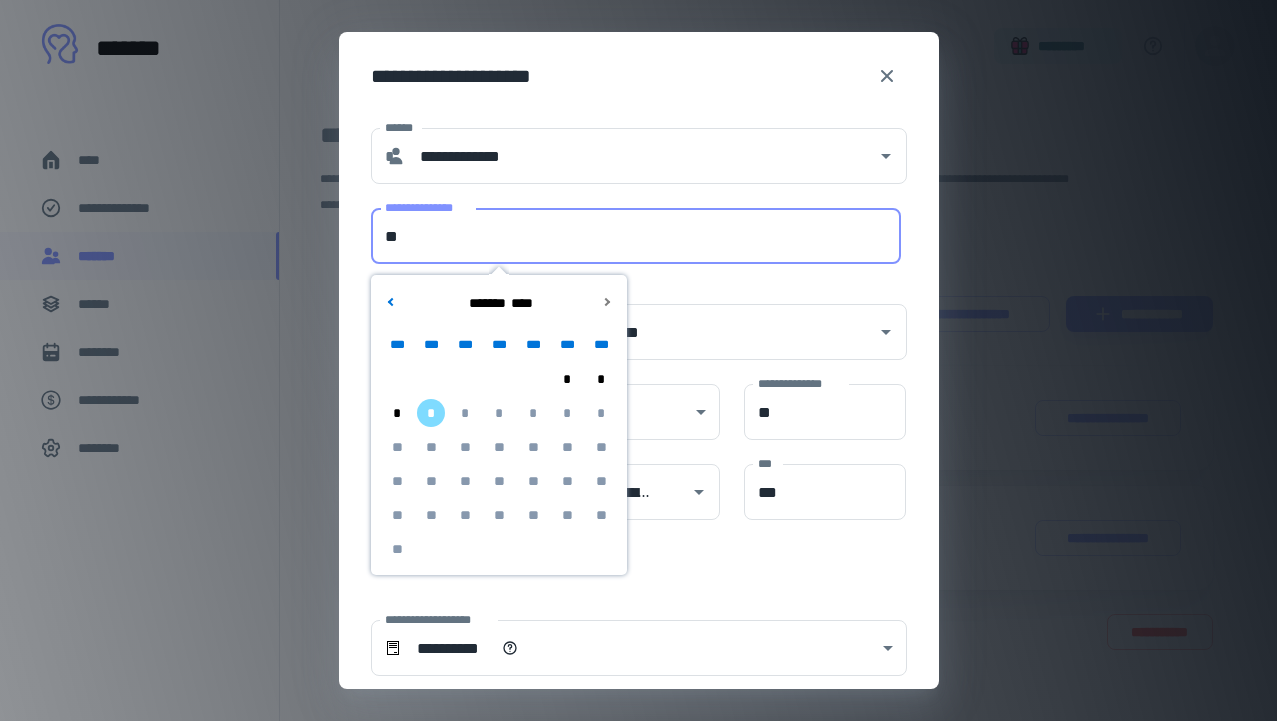 type on "*" 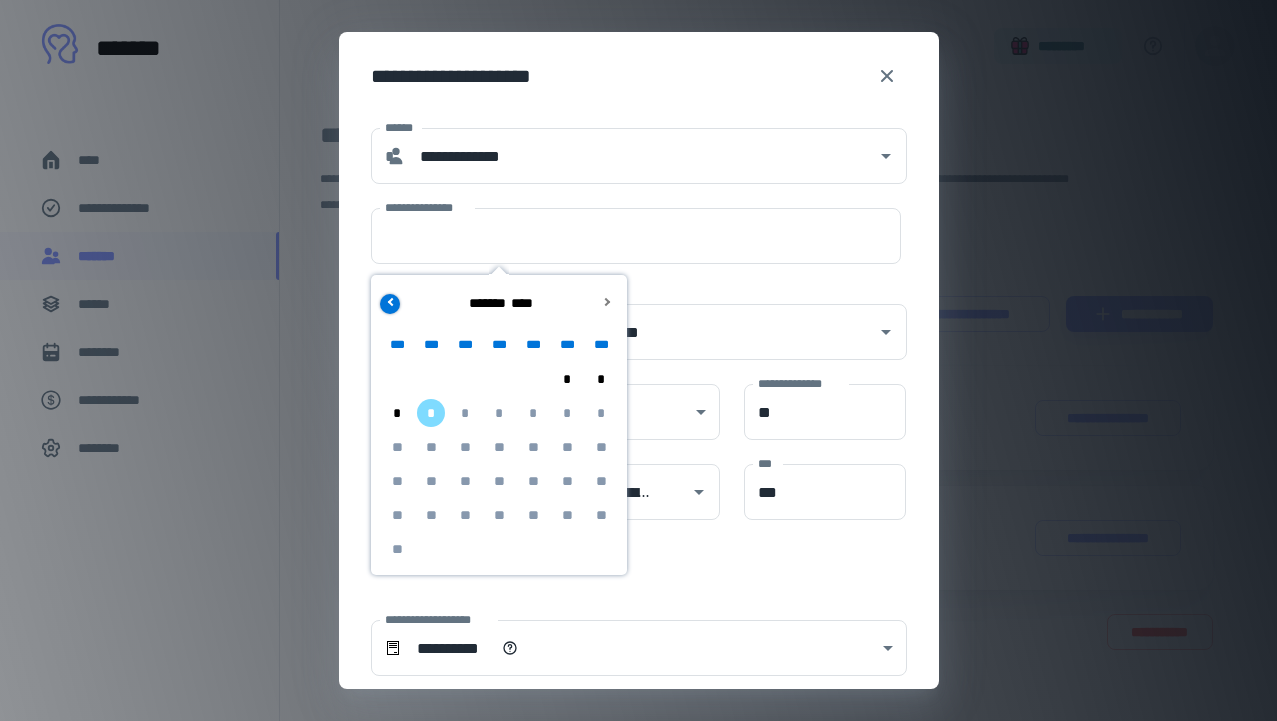 click at bounding box center [390, 304] 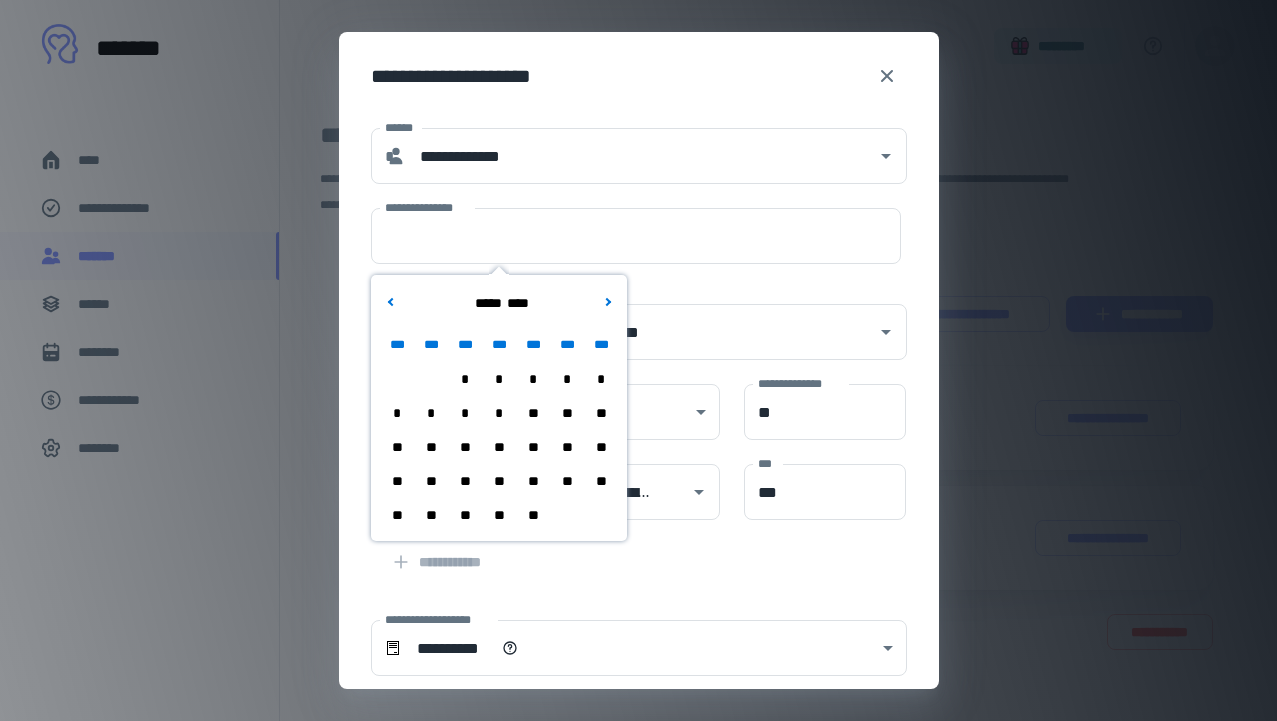 click on "**" at bounding box center [431, 447] 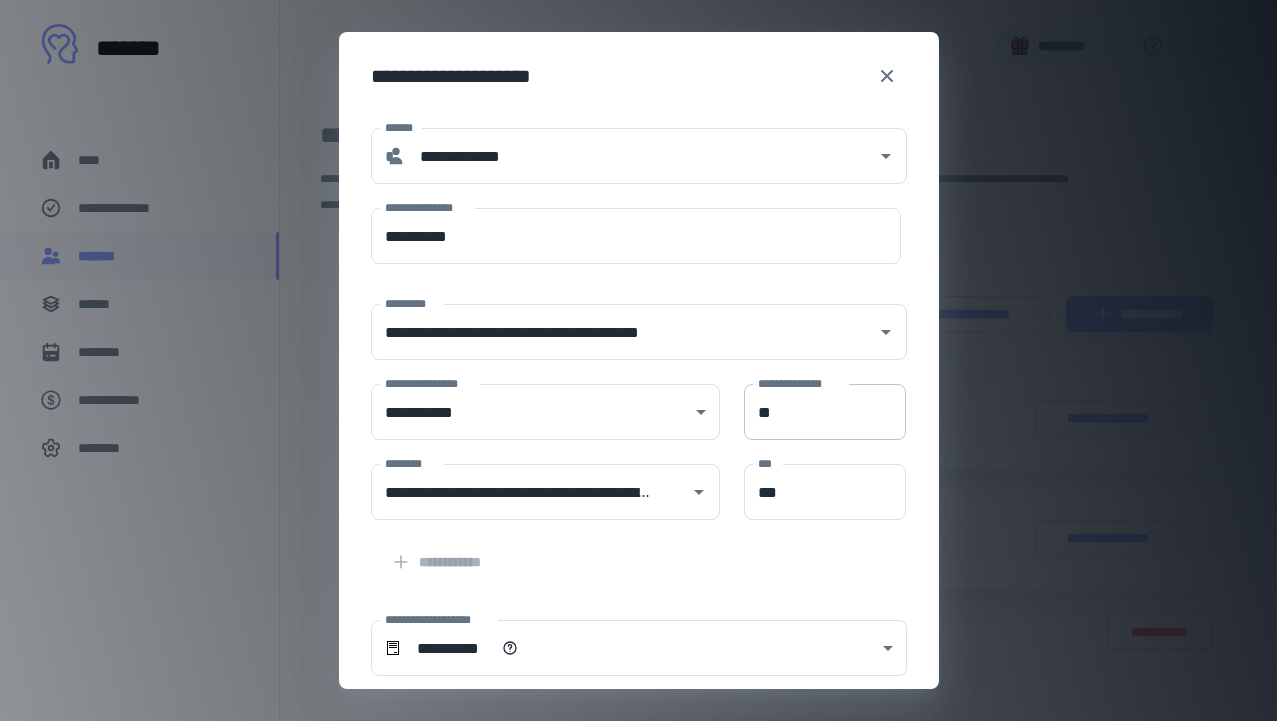 click on "**" at bounding box center (825, 412) 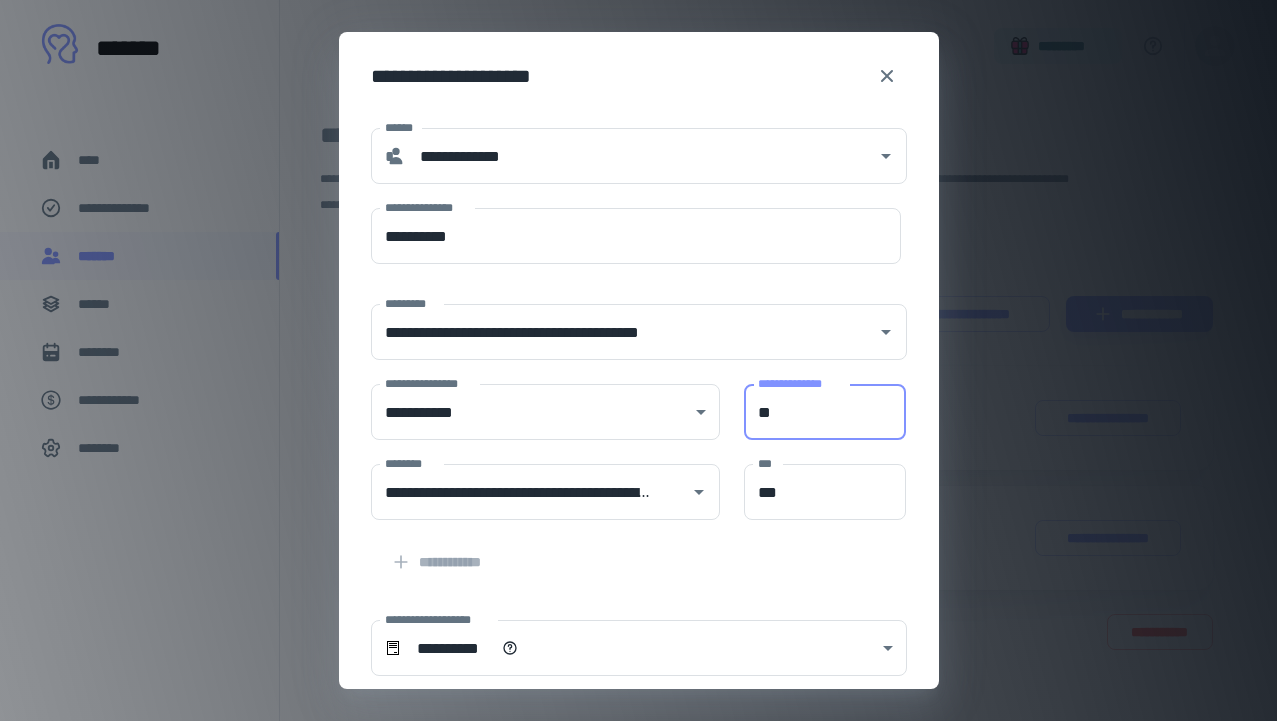 type on "*" 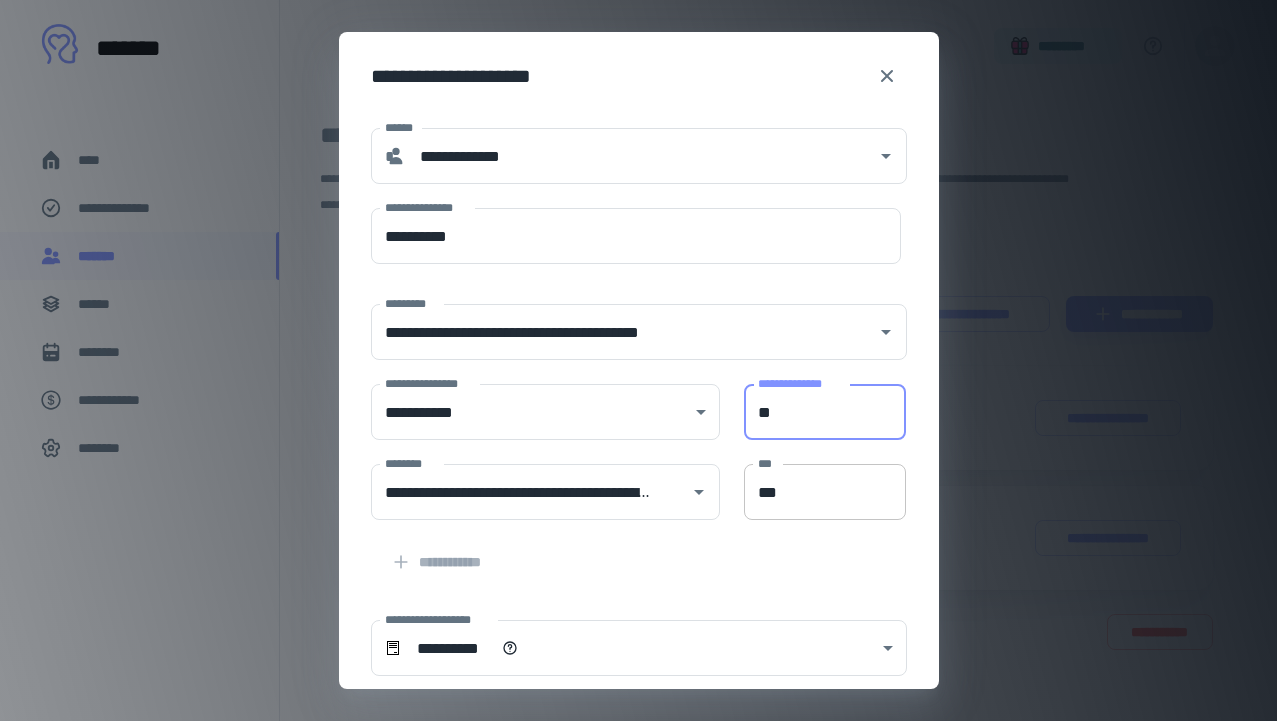type on "**" 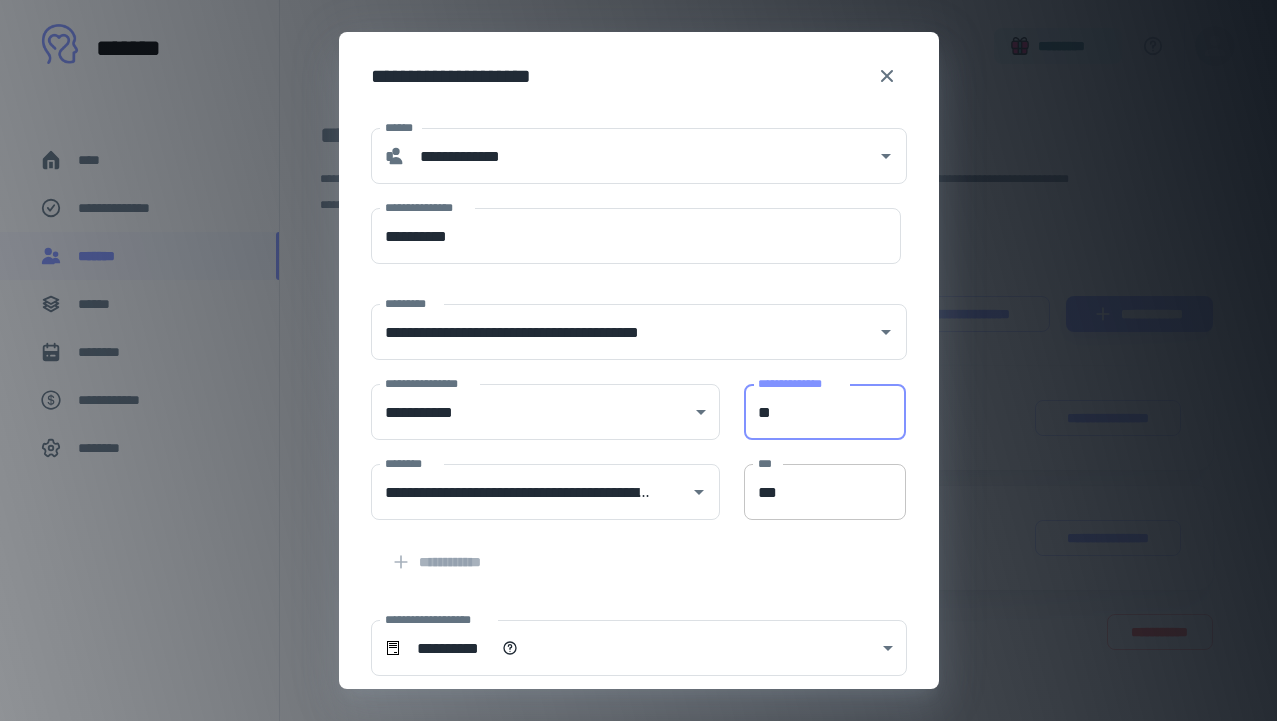click on "***" at bounding box center (825, 492) 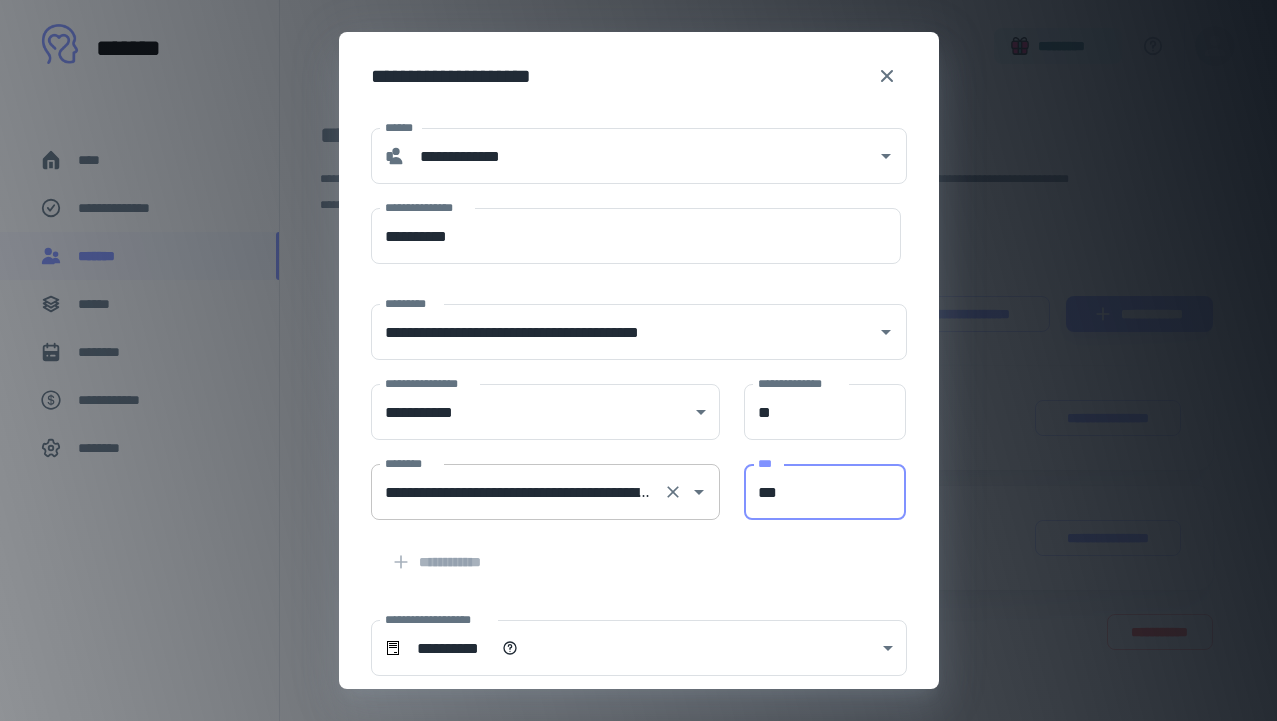 type on "***" 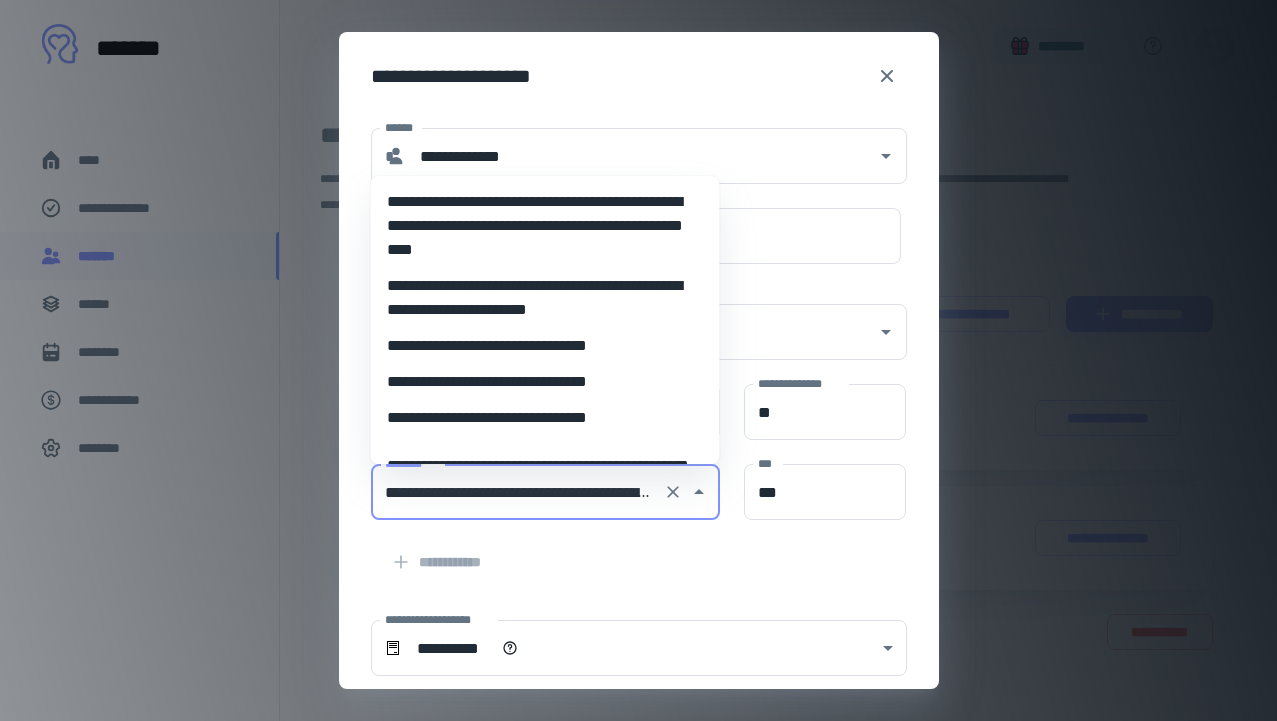 click on "**********" at bounding box center [517, 492] 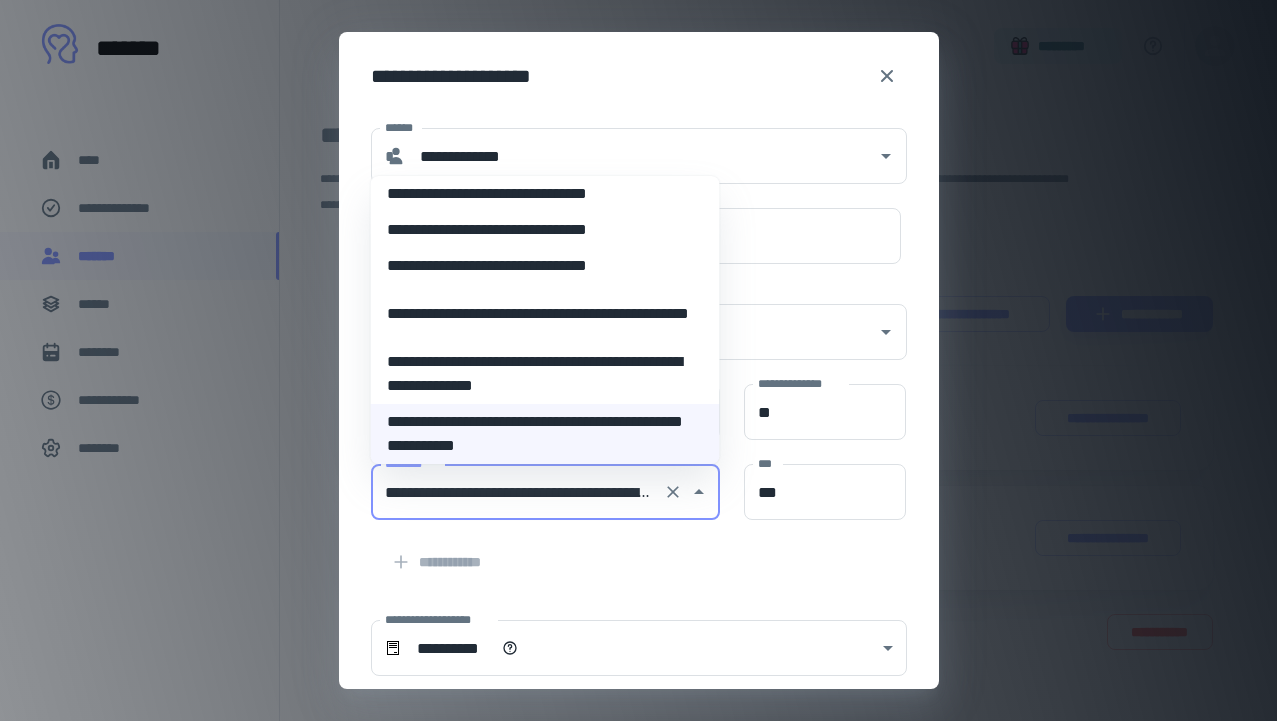 click on "**********" at bounding box center (545, 266) 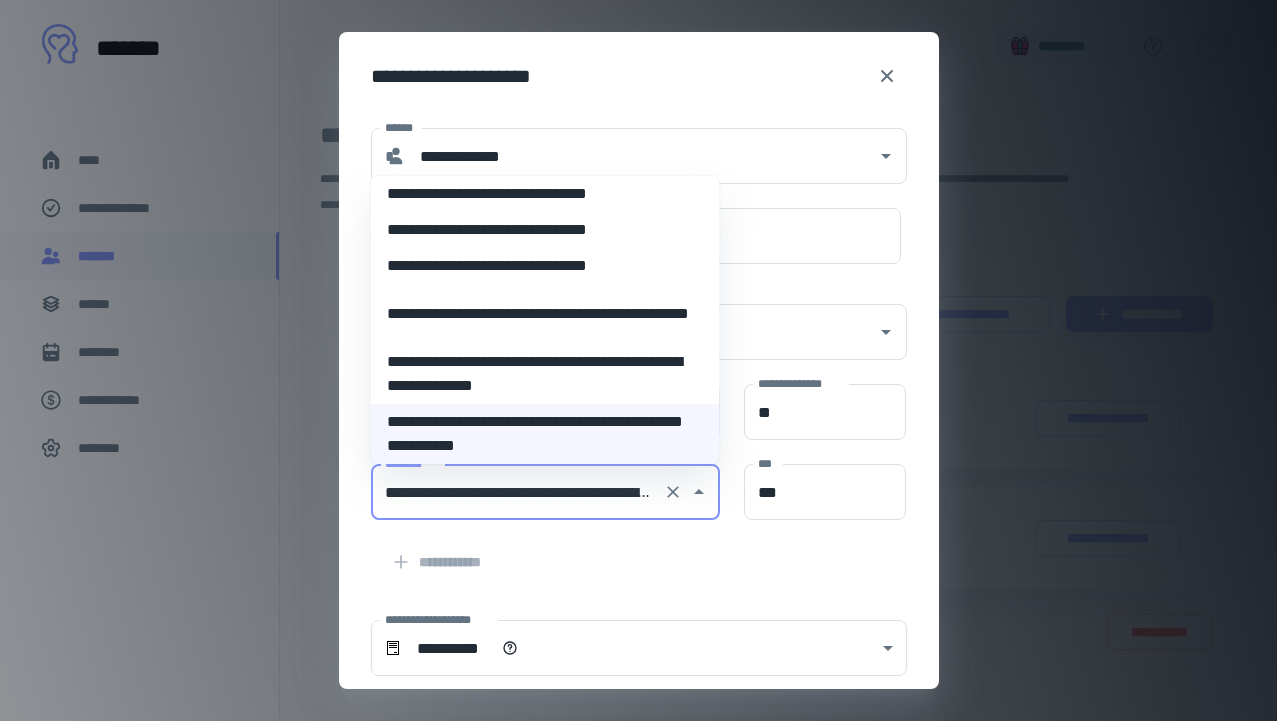 type on "**********" 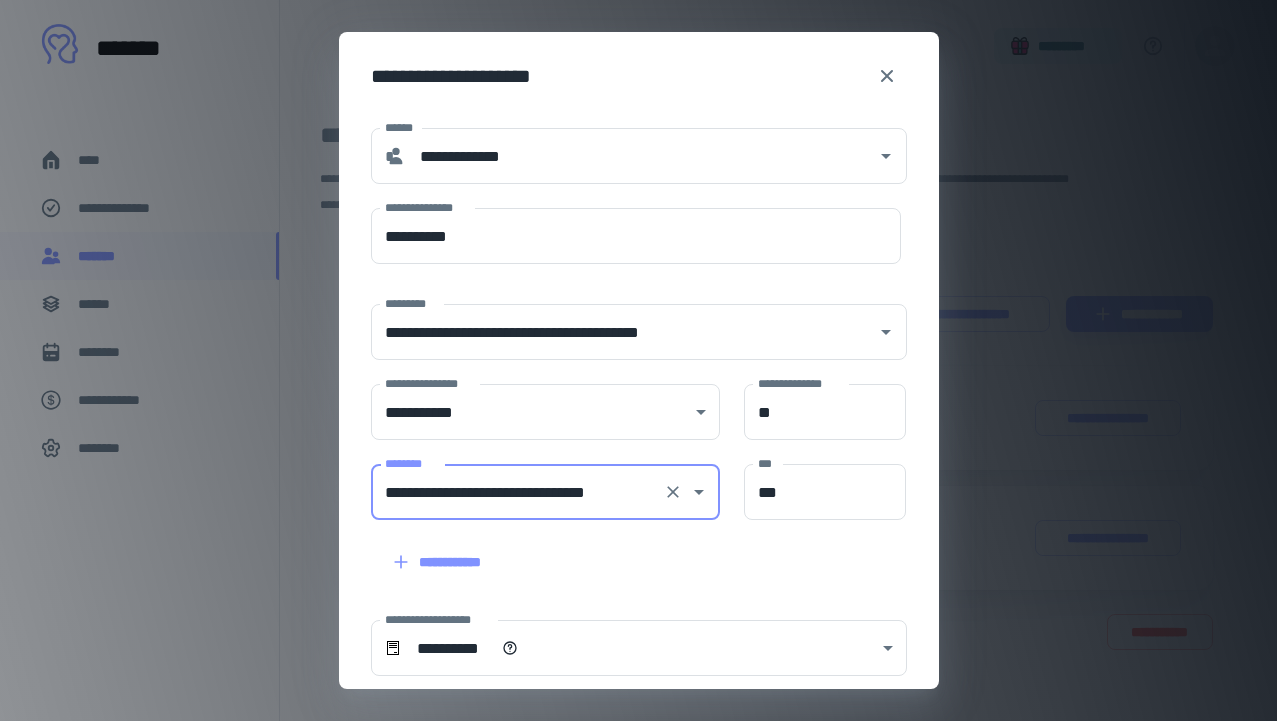 click on "**********" at bounding box center (627, 550) 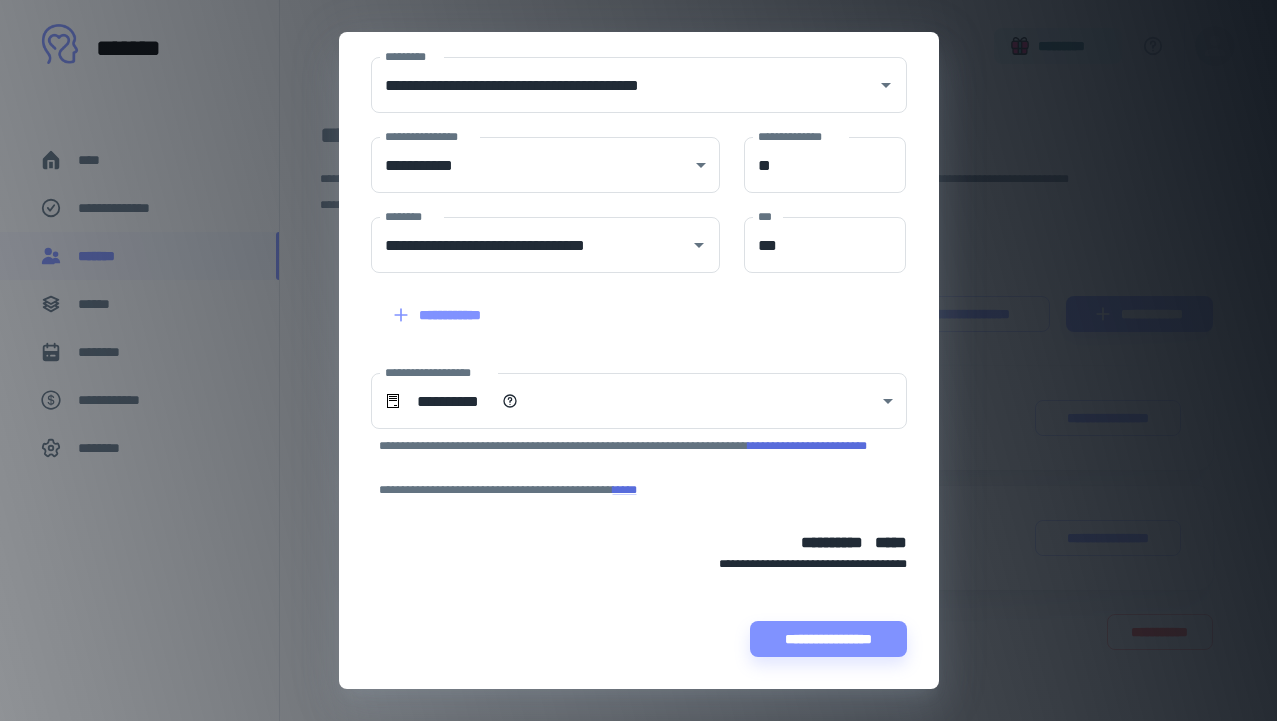 scroll, scrollTop: 247, scrollLeft: 0, axis: vertical 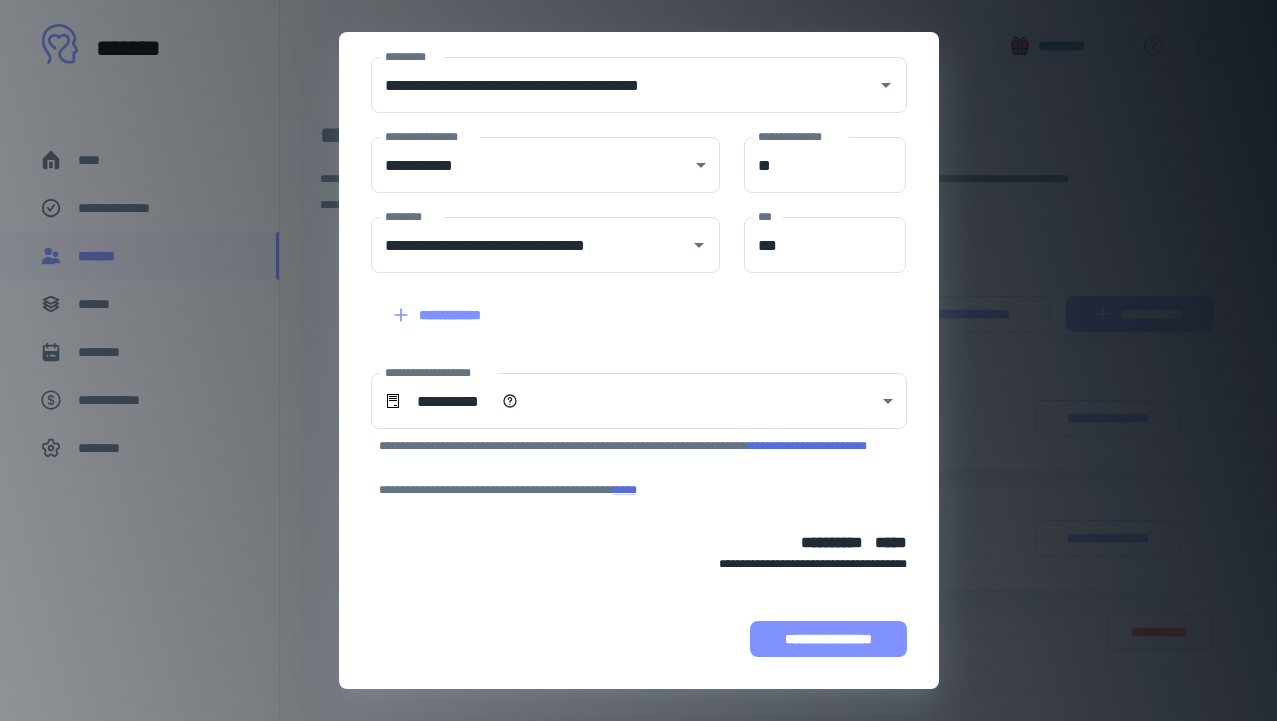 click on "**********" at bounding box center (828, 639) 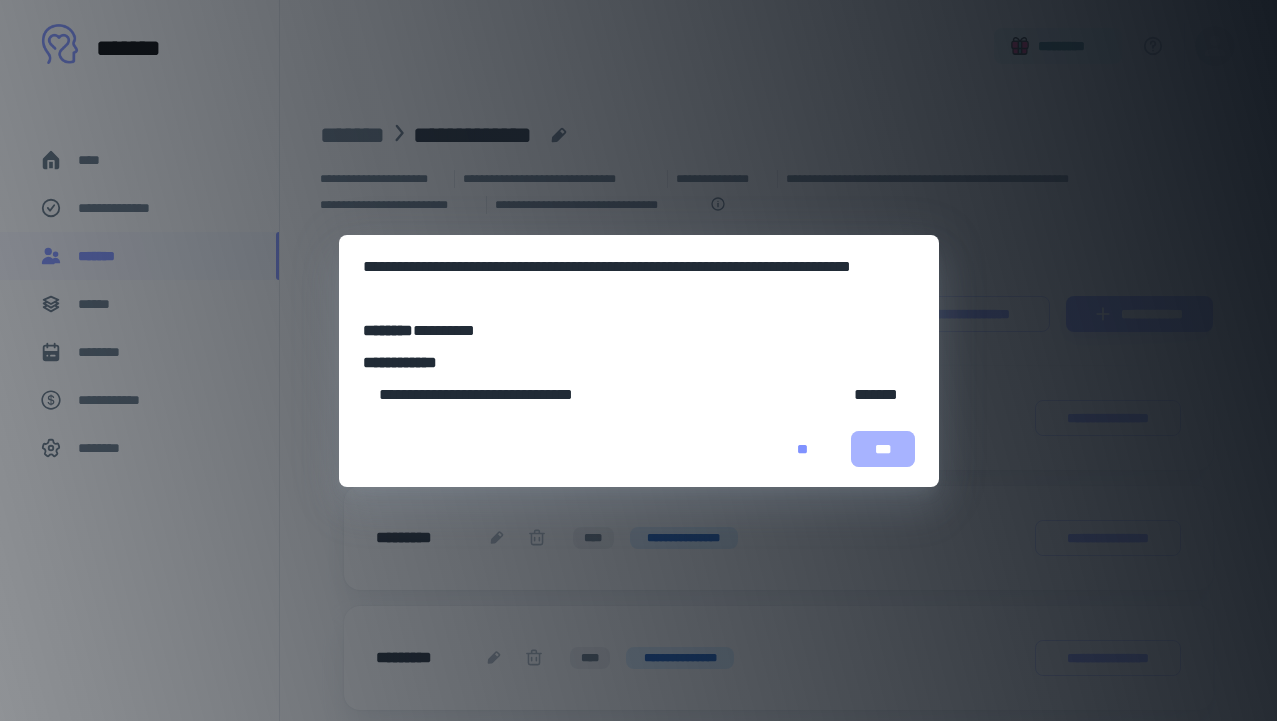 click on "***" at bounding box center [883, 449] 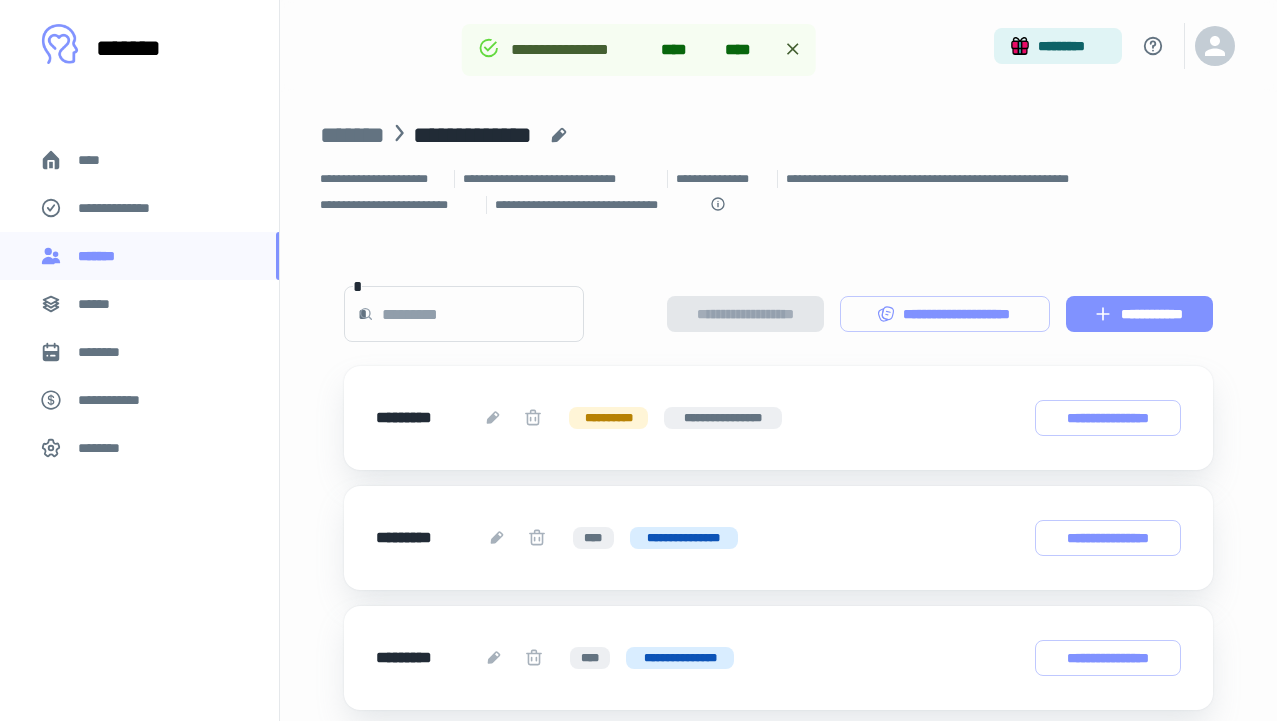 click on "**********" at bounding box center [1139, 314] 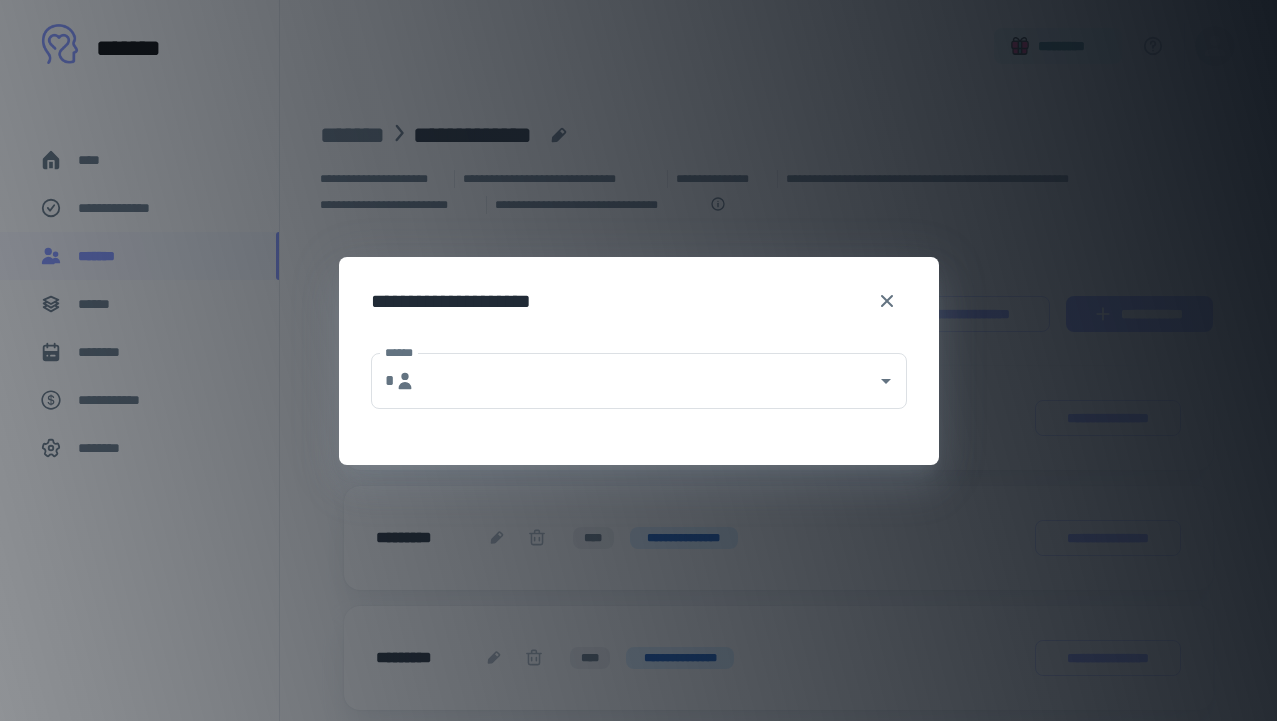 type on "**********" 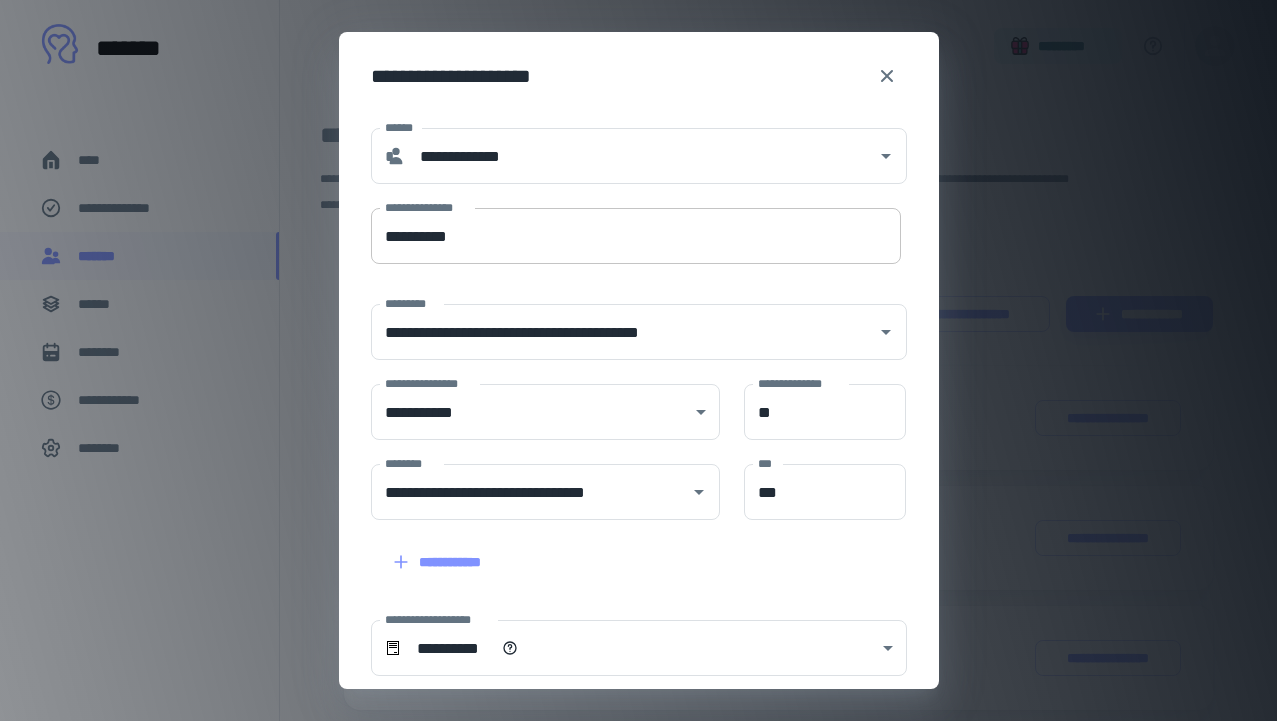 click on "**********" at bounding box center [636, 236] 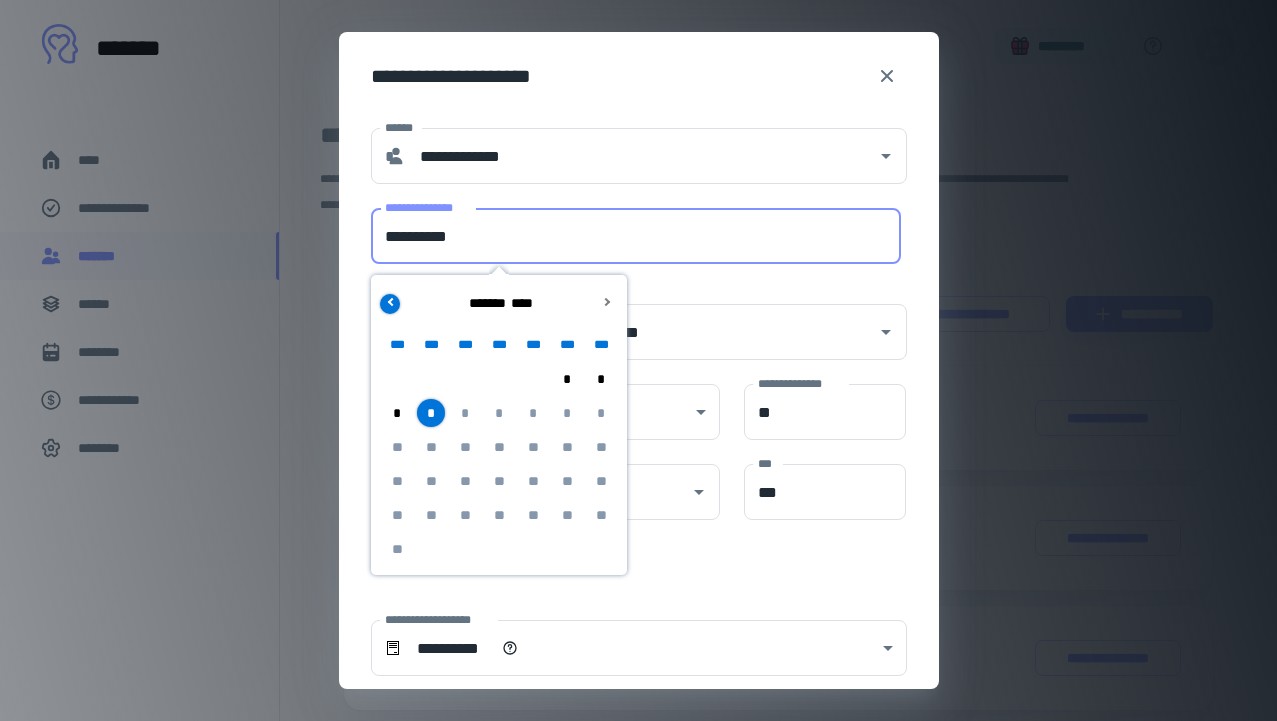 click at bounding box center (390, 304) 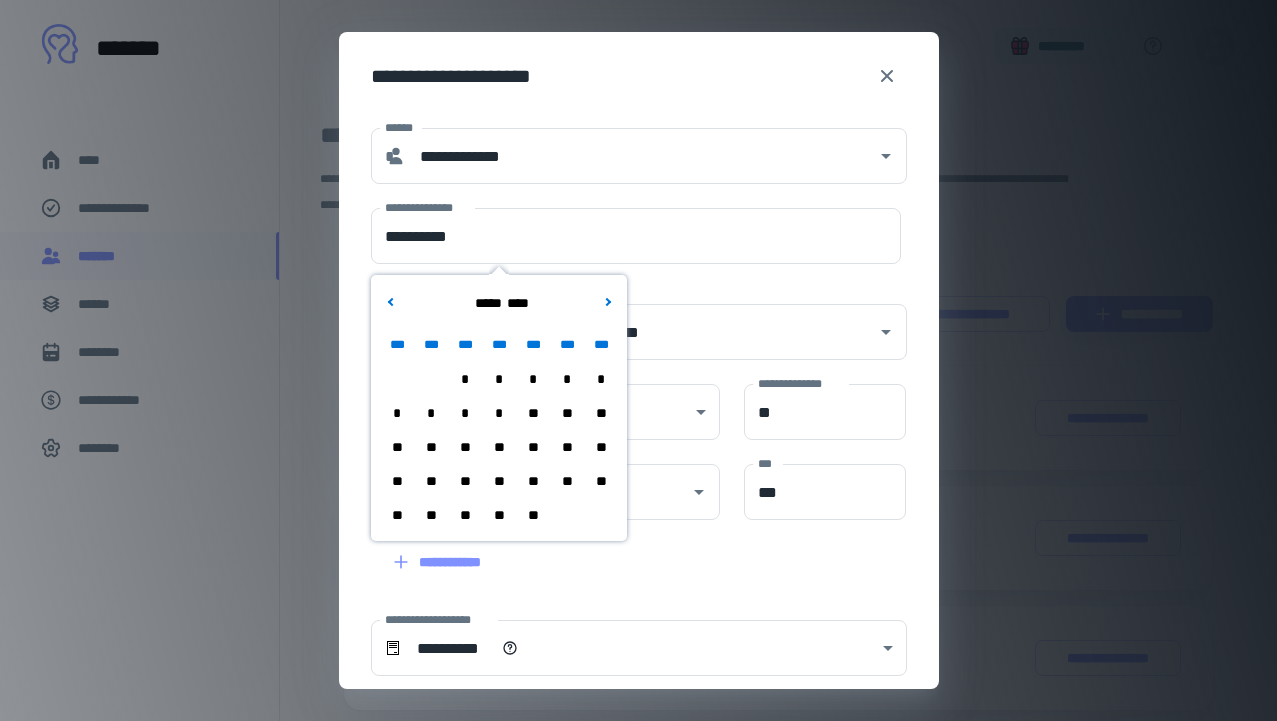 click on "**" at bounding box center [431, 515] 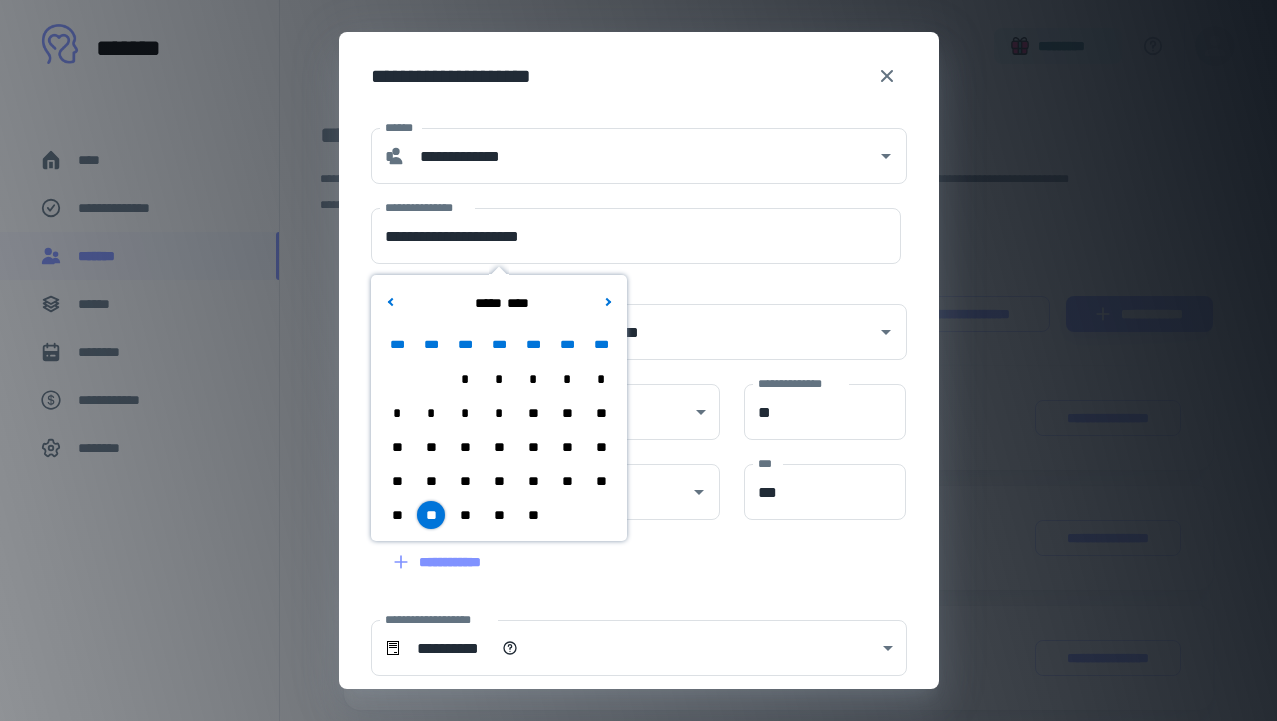 click on "**********" at bounding box center [627, 320] 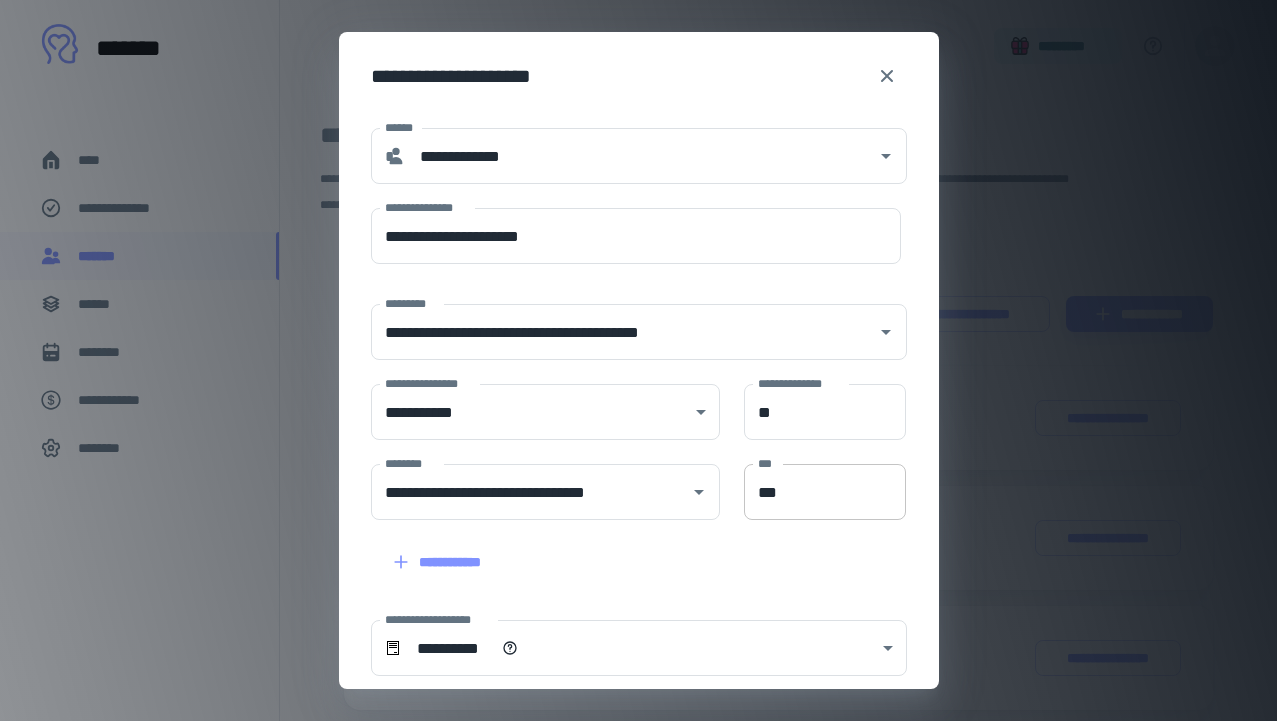 click on "***" at bounding box center (825, 492) 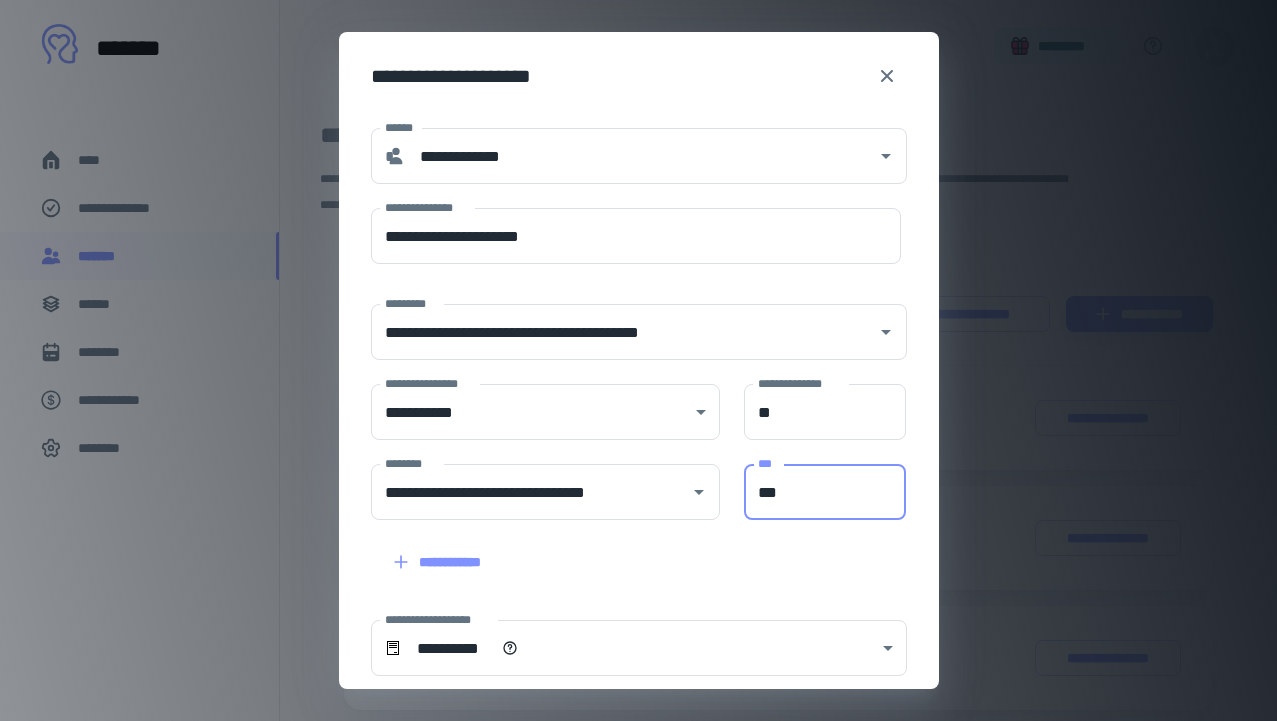 type on "***" 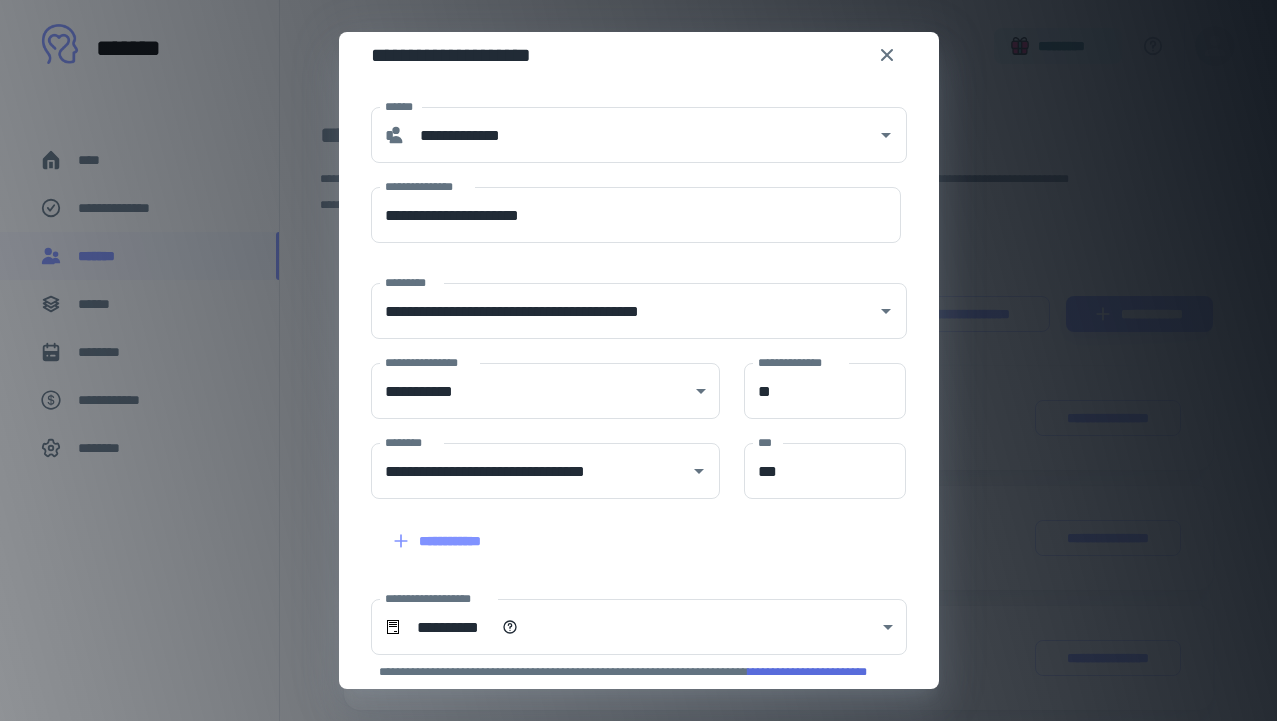 scroll, scrollTop: 26, scrollLeft: 0, axis: vertical 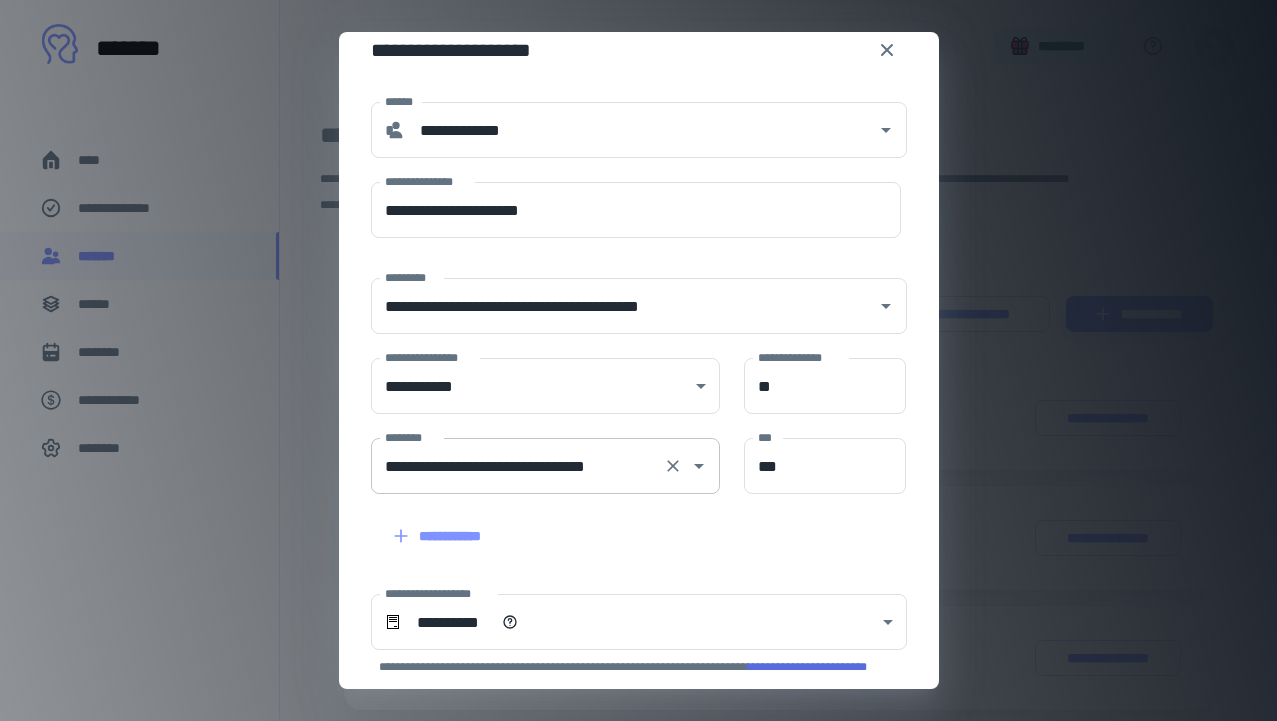 click on "**********" at bounding box center [545, 466] 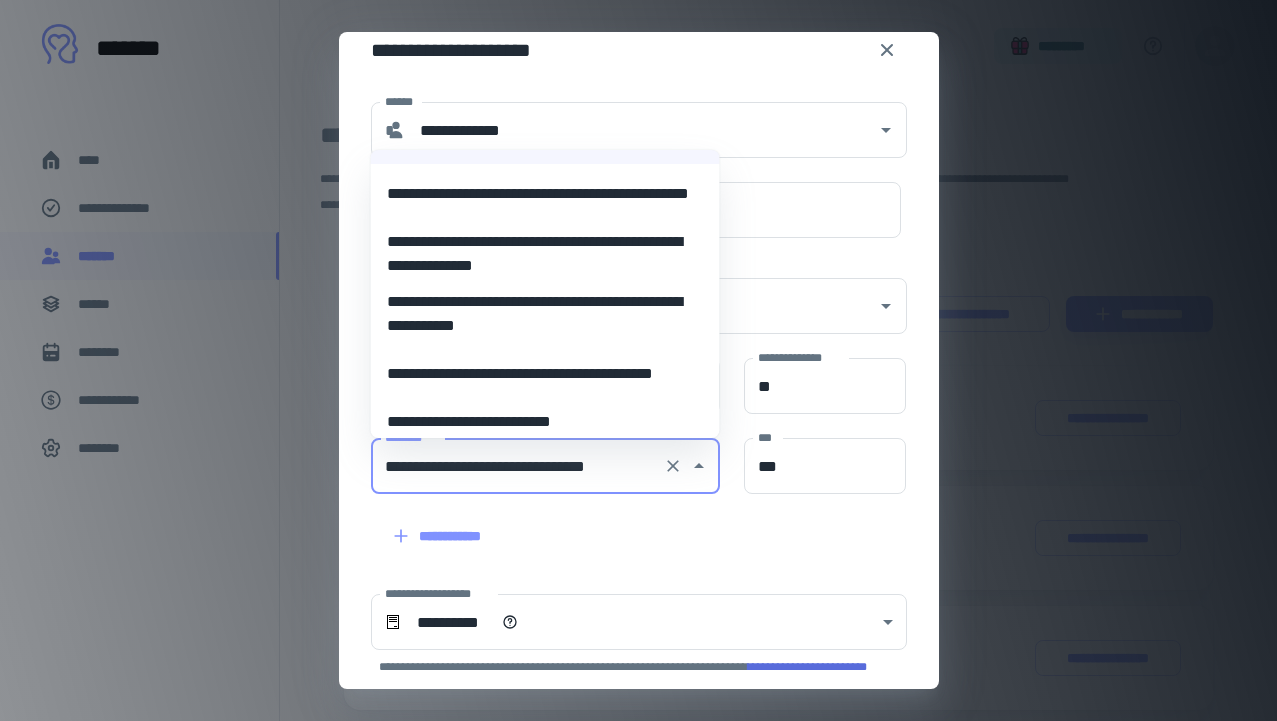 scroll, scrollTop: 250, scrollLeft: 0, axis: vertical 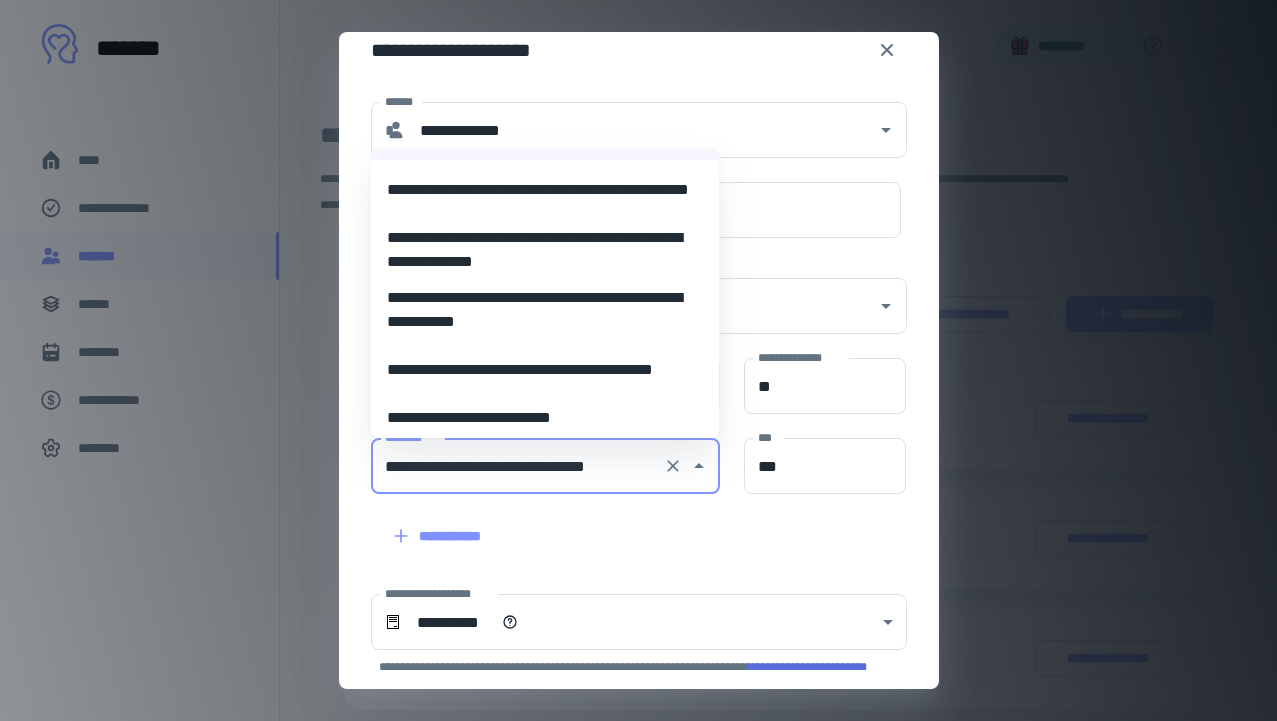 click on "**********" at bounding box center (545, 310) 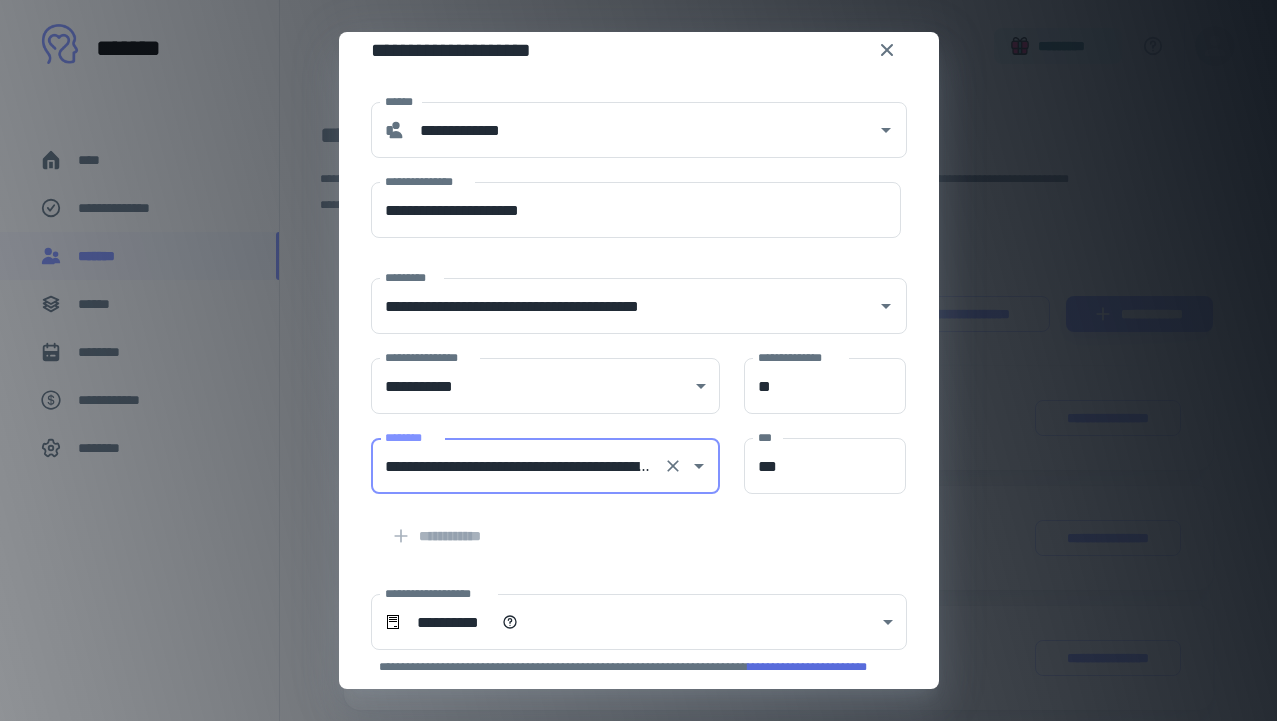 click on "**********" at bounding box center (627, 524) 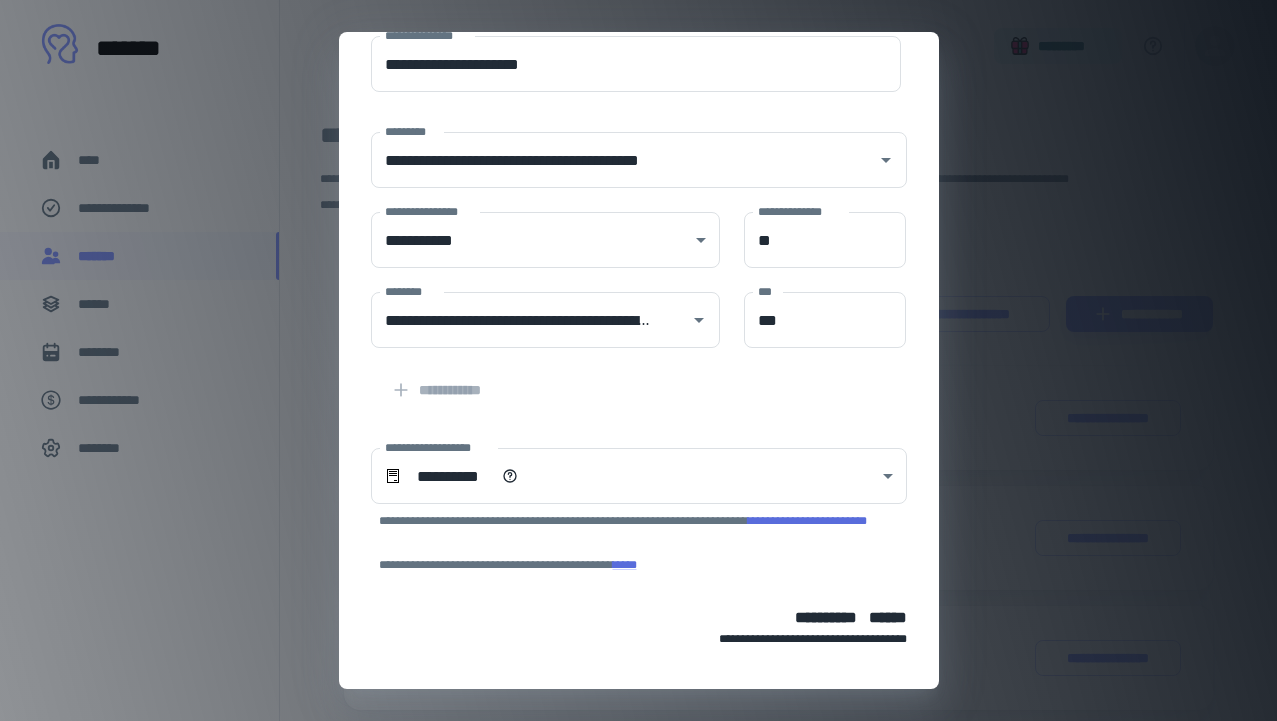 scroll, scrollTop: 212, scrollLeft: 0, axis: vertical 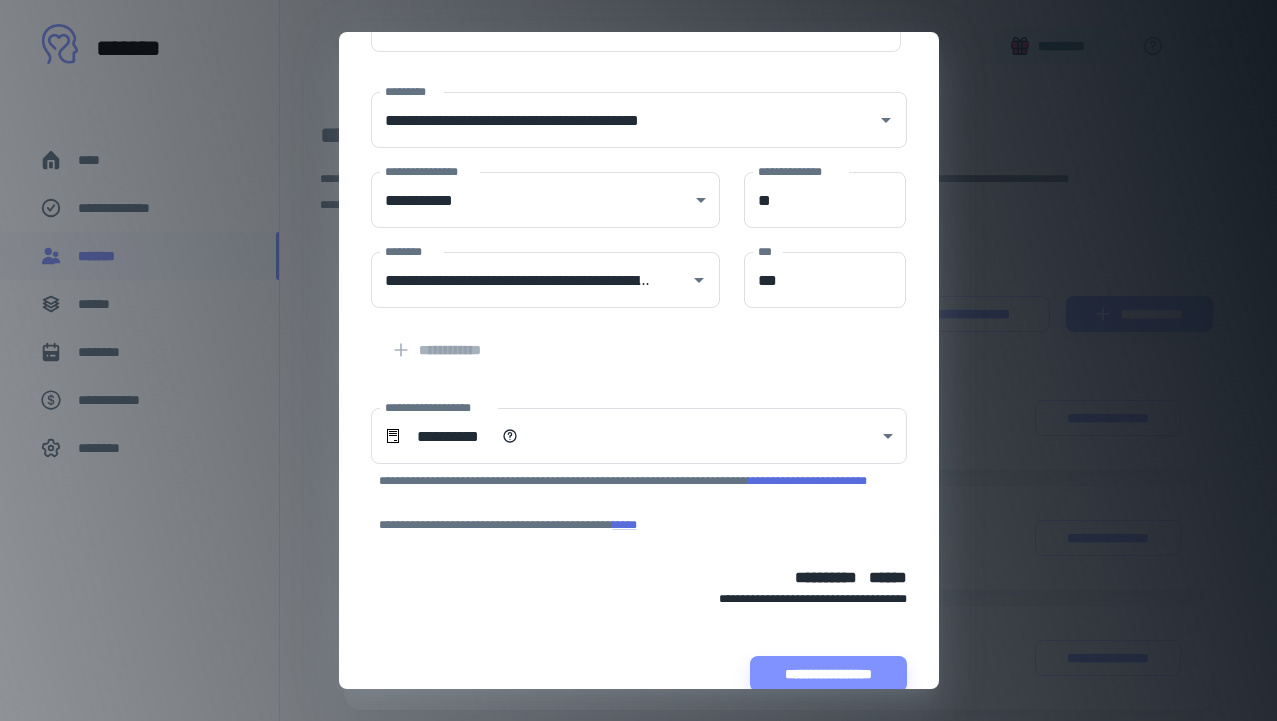 click on "**********" at bounding box center [627, 662] 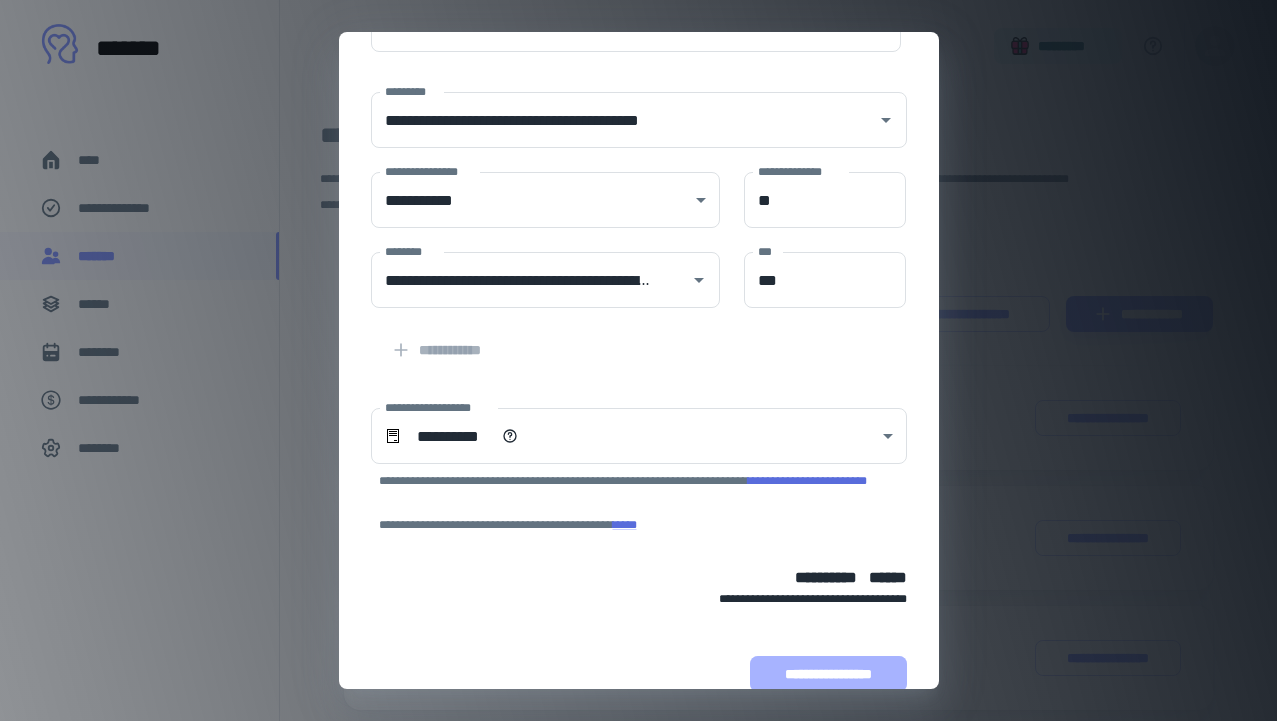 click on "**********" at bounding box center [828, 674] 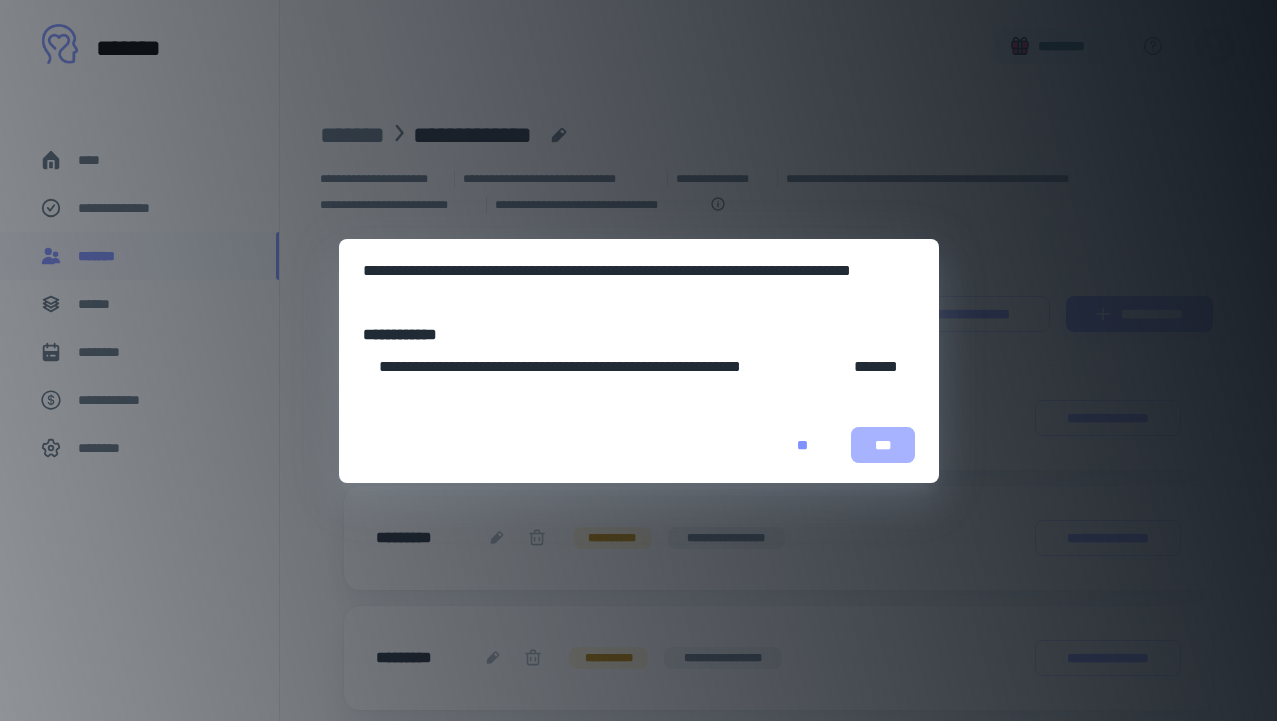 click on "***" at bounding box center (883, 445) 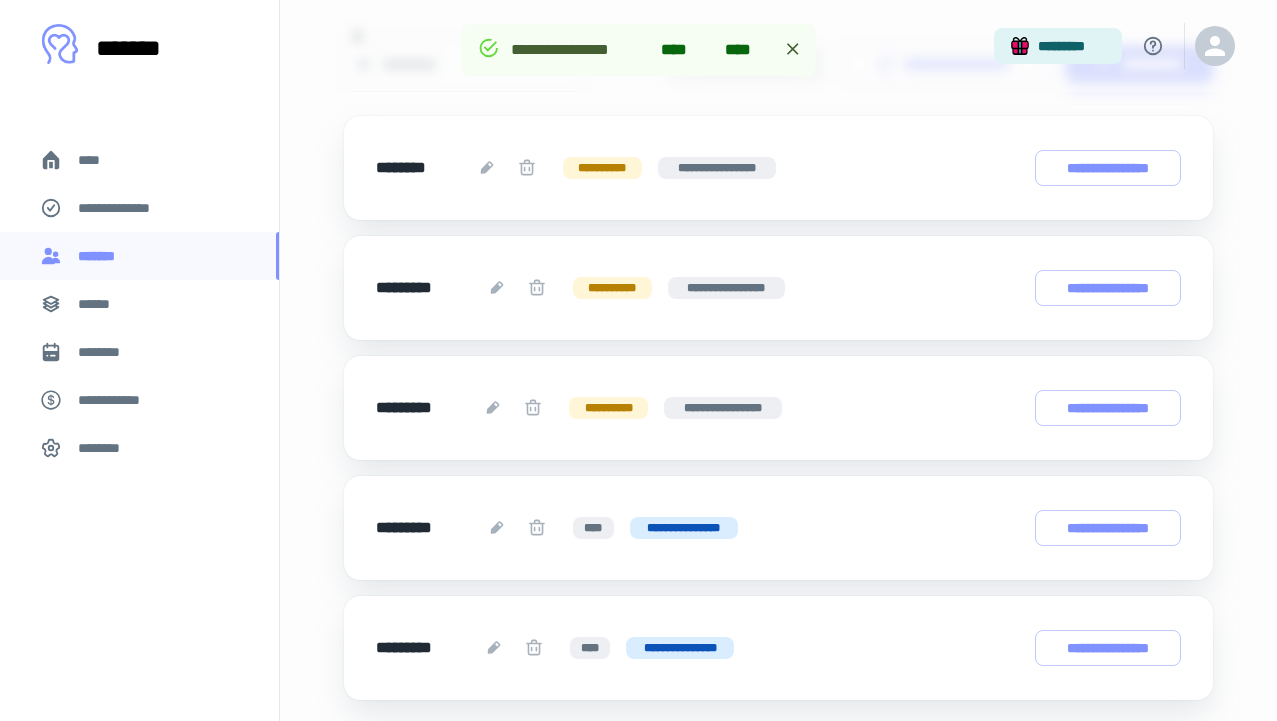 scroll, scrollTop: 281, scrollLeft: 0, axis: vertical 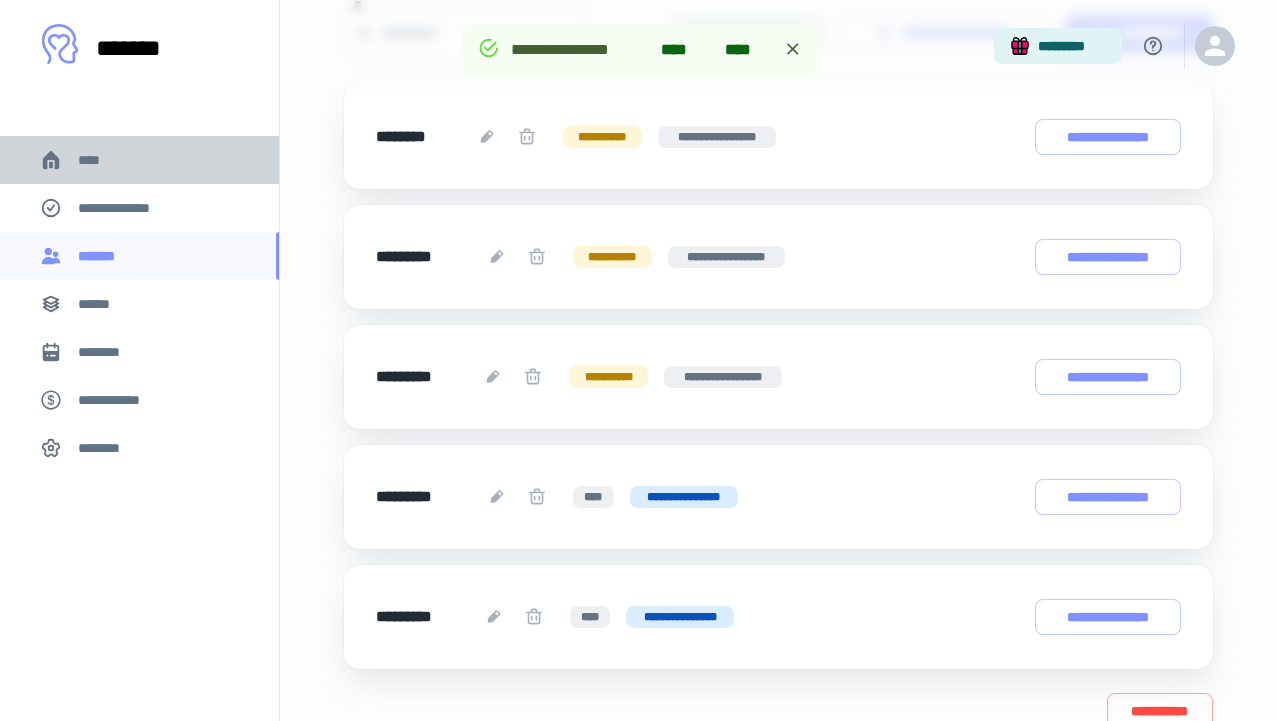 click on "****" at bounding box center [139, 160] 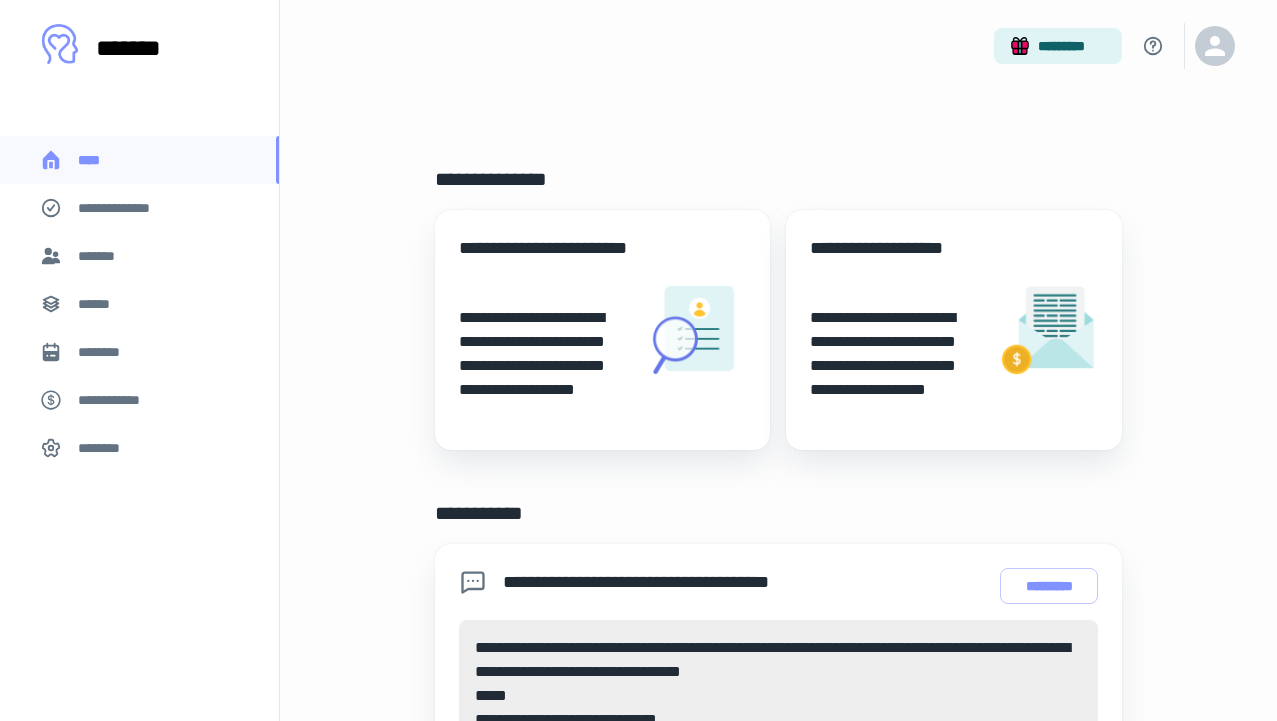 click on "*******" at bounding box center [139, 256] 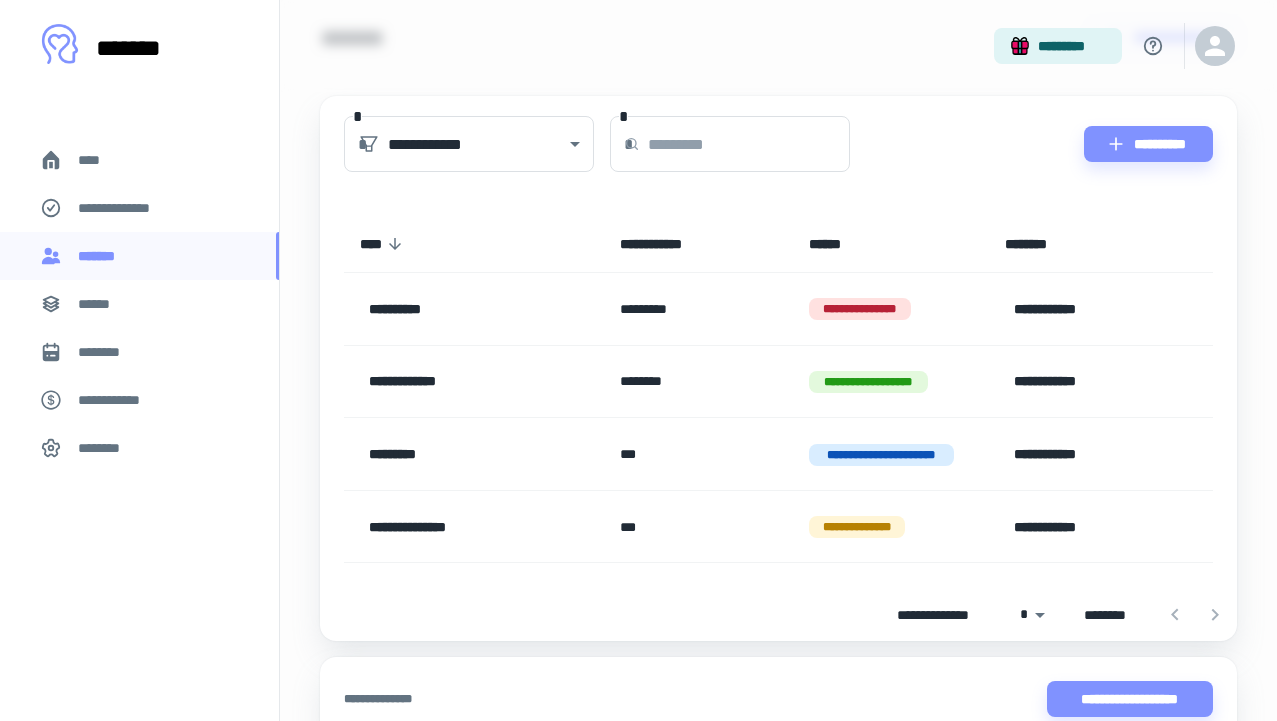 scroll, scrollTop: 99, scrollLeft: 0, axis: vertical 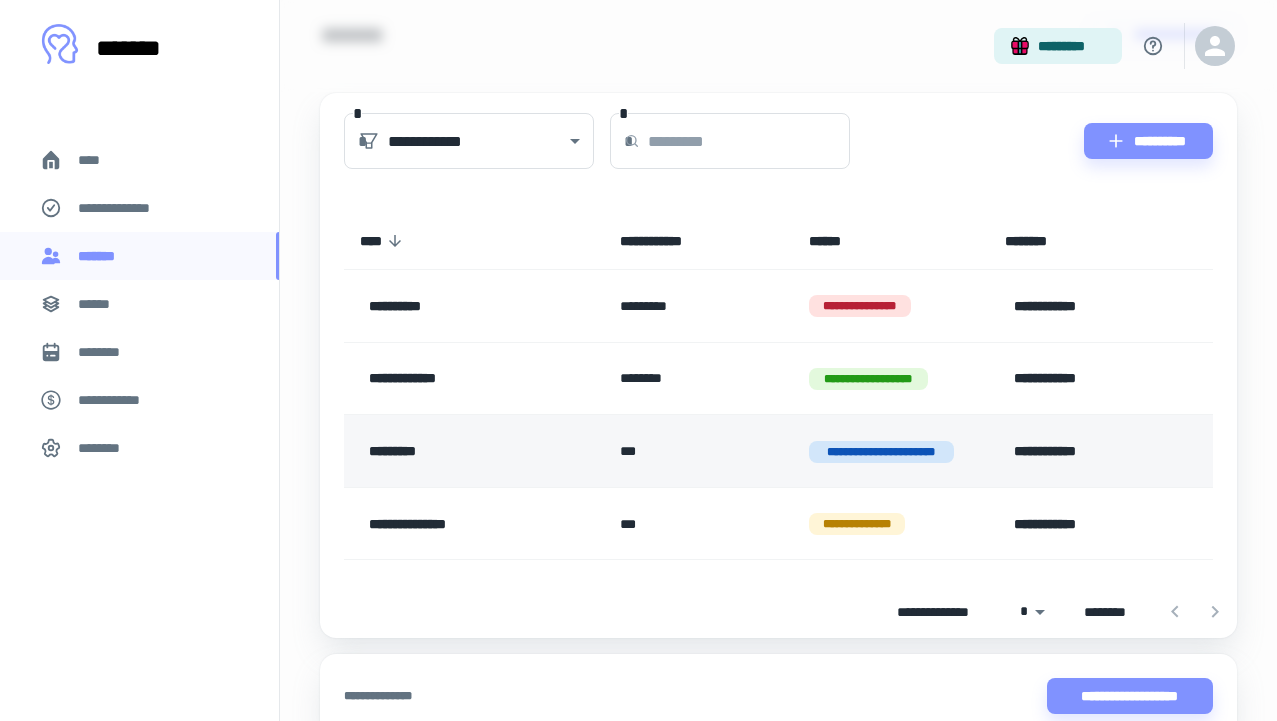 click on "**********" at bounding box center (882, 452) 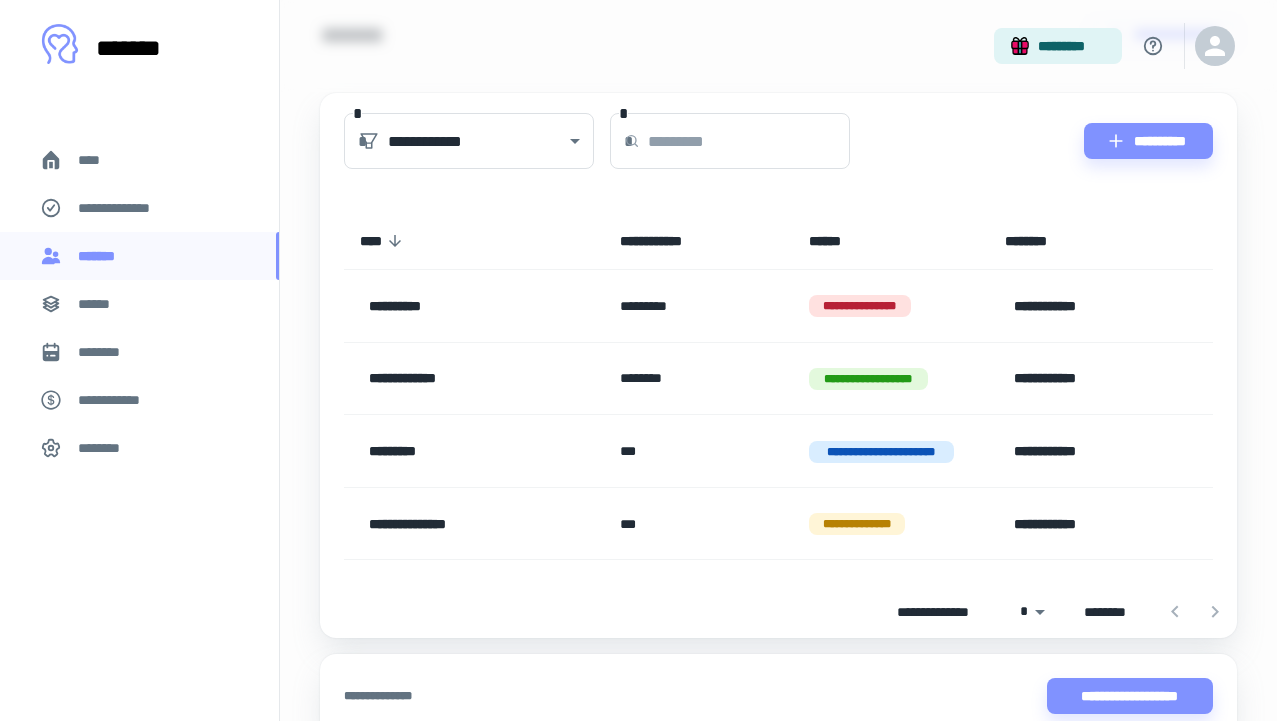 scroll, scrollTop: 0, scrollLeft: 0, axis: both 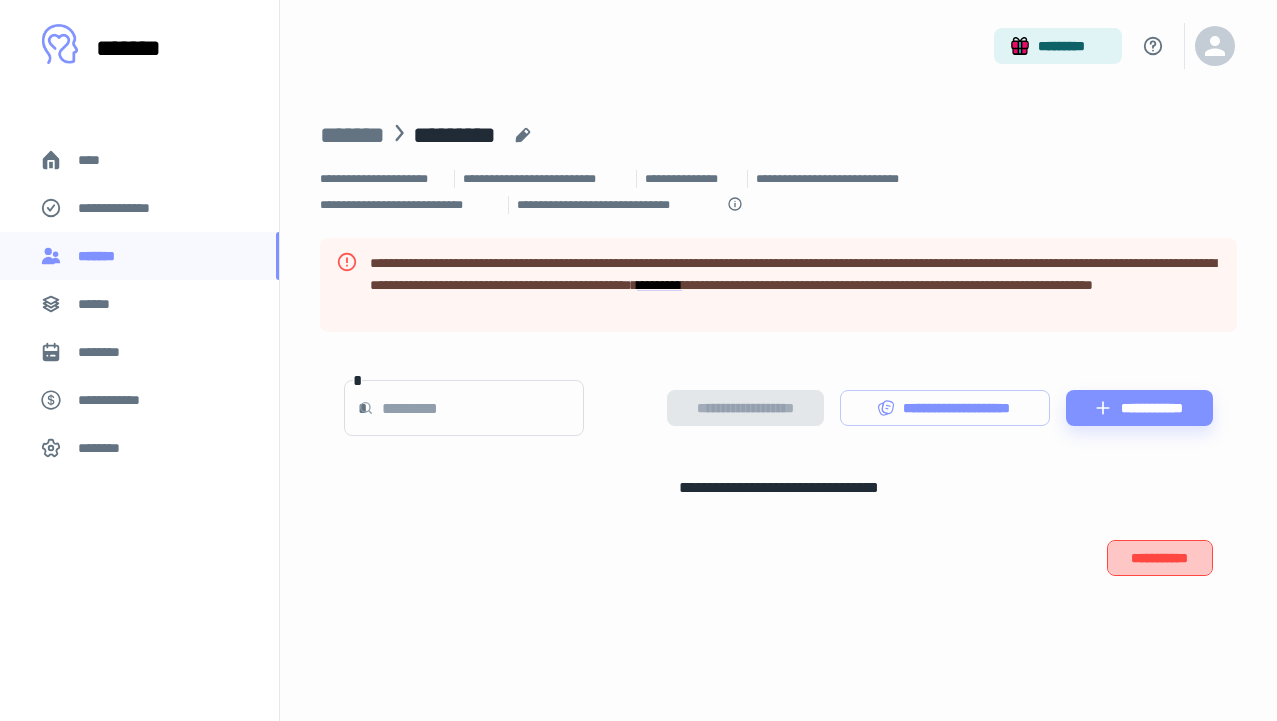 click on "**********" at bounding box center (1160, 558) 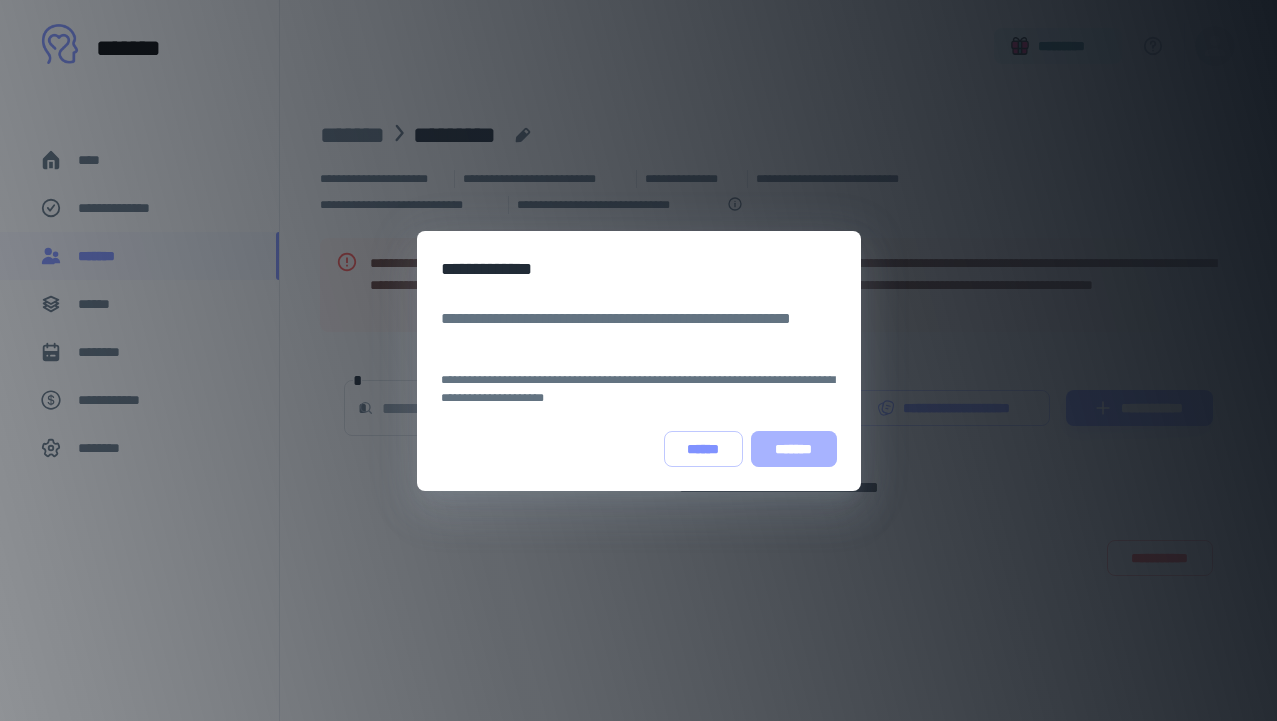 click on "*******" at bounding box center (794, 449) 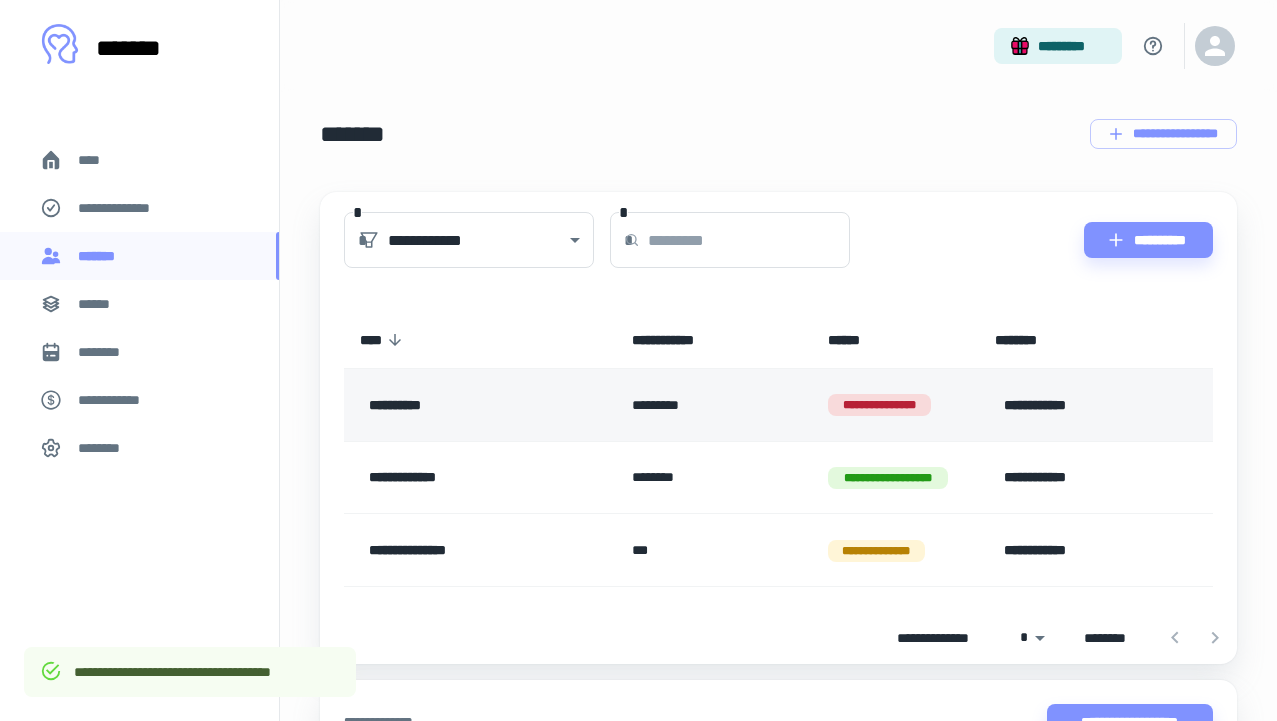 click on "**********" at bounding box center (480, 405) 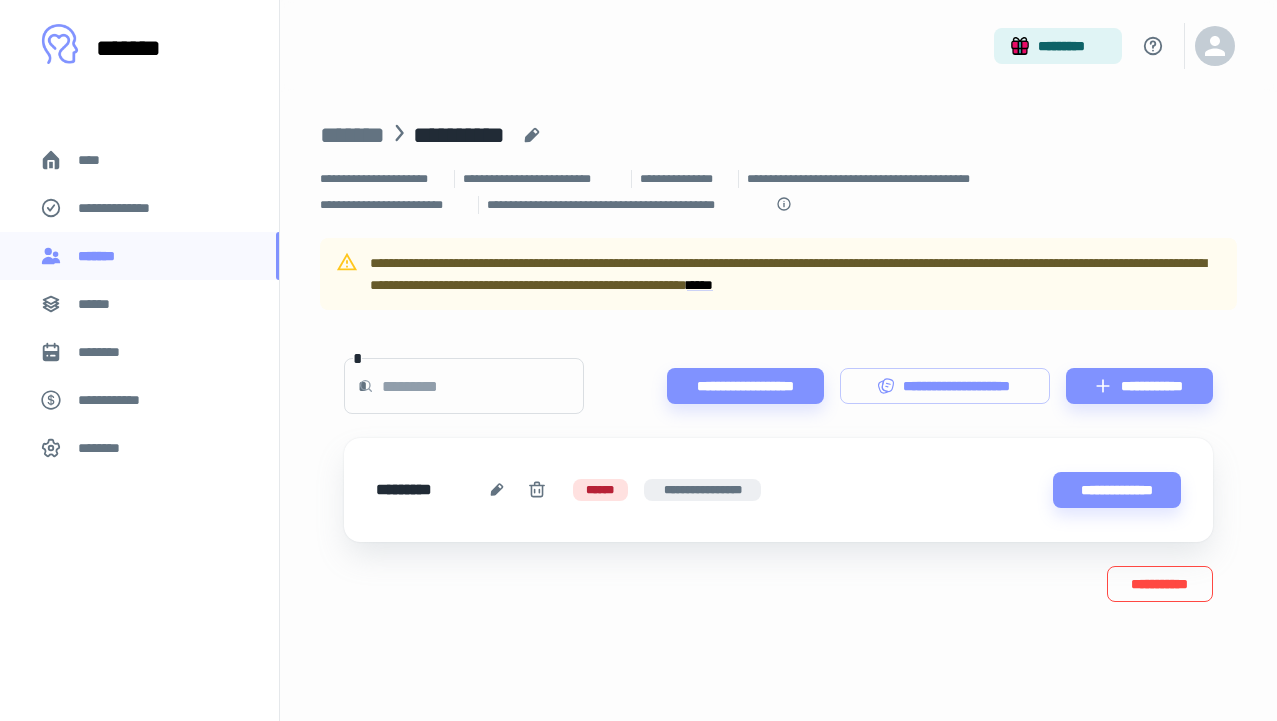 drag, startPoint x: 1181, startPoint y: 555, endPoint x: 1175, endPoint y: 585, distance: 30.594116 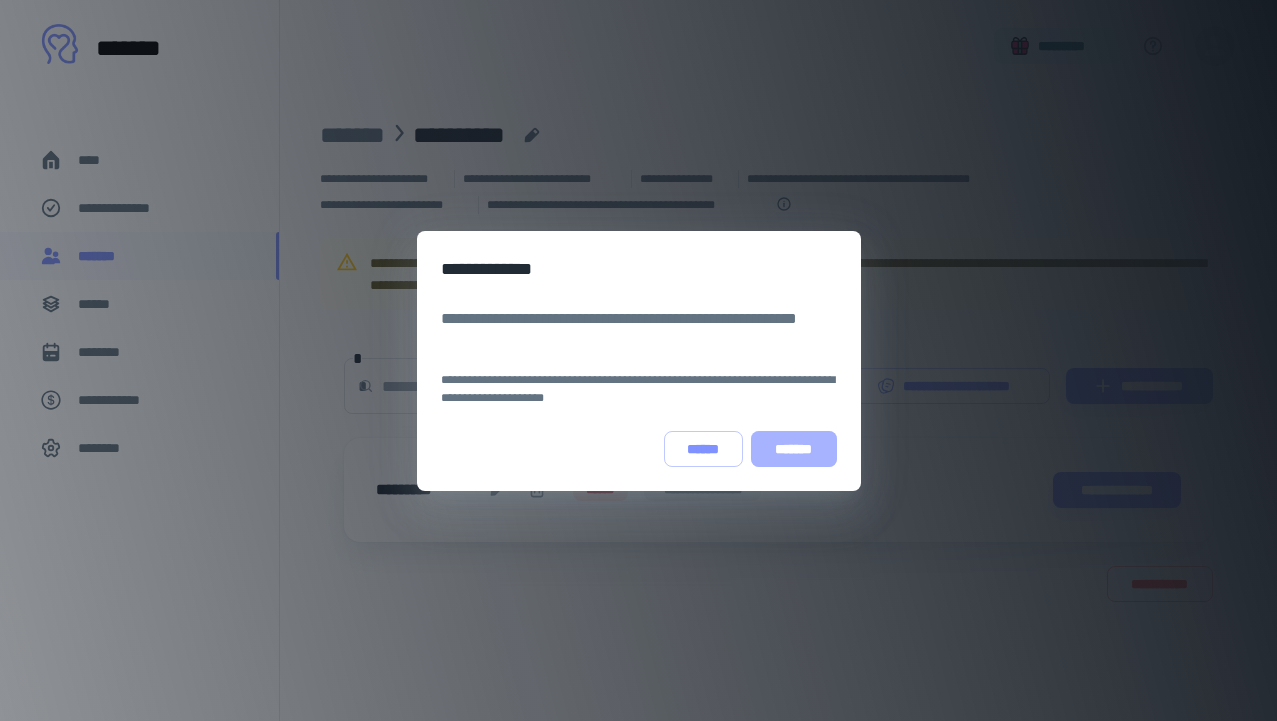click on "*******" at bounding box center [794, 449] 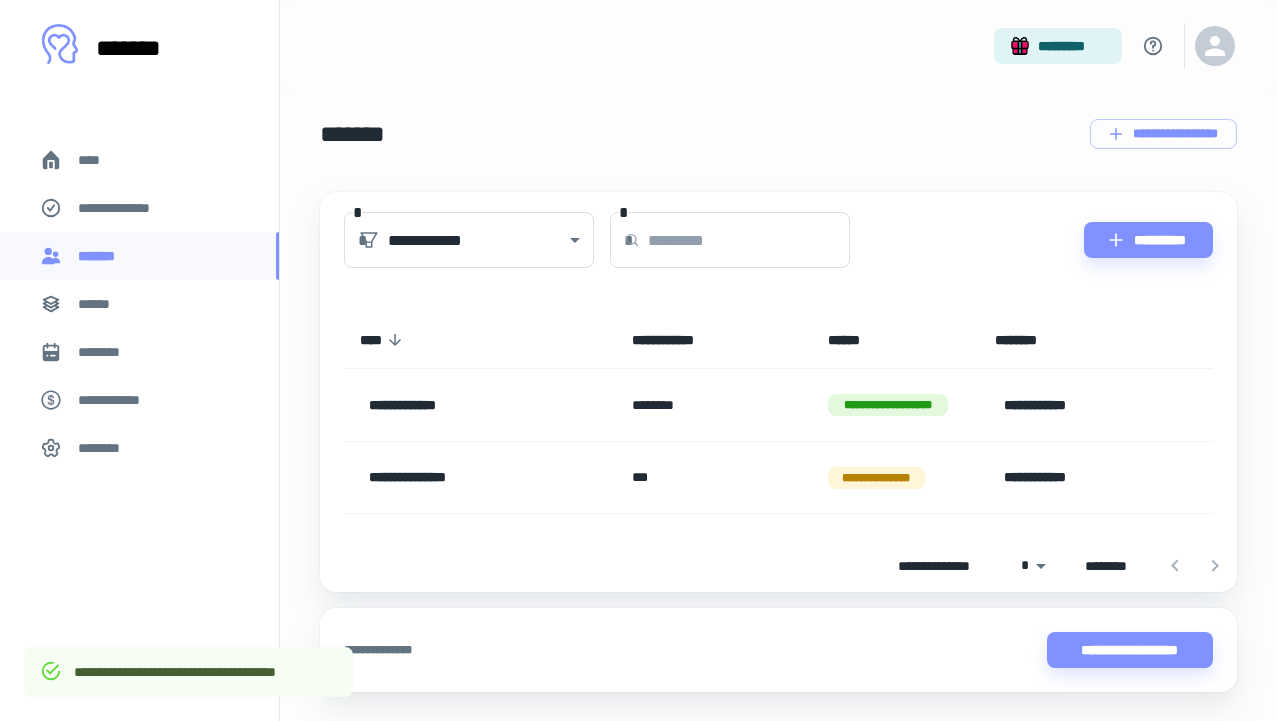 click on "****" at bounding box center (139, 160) 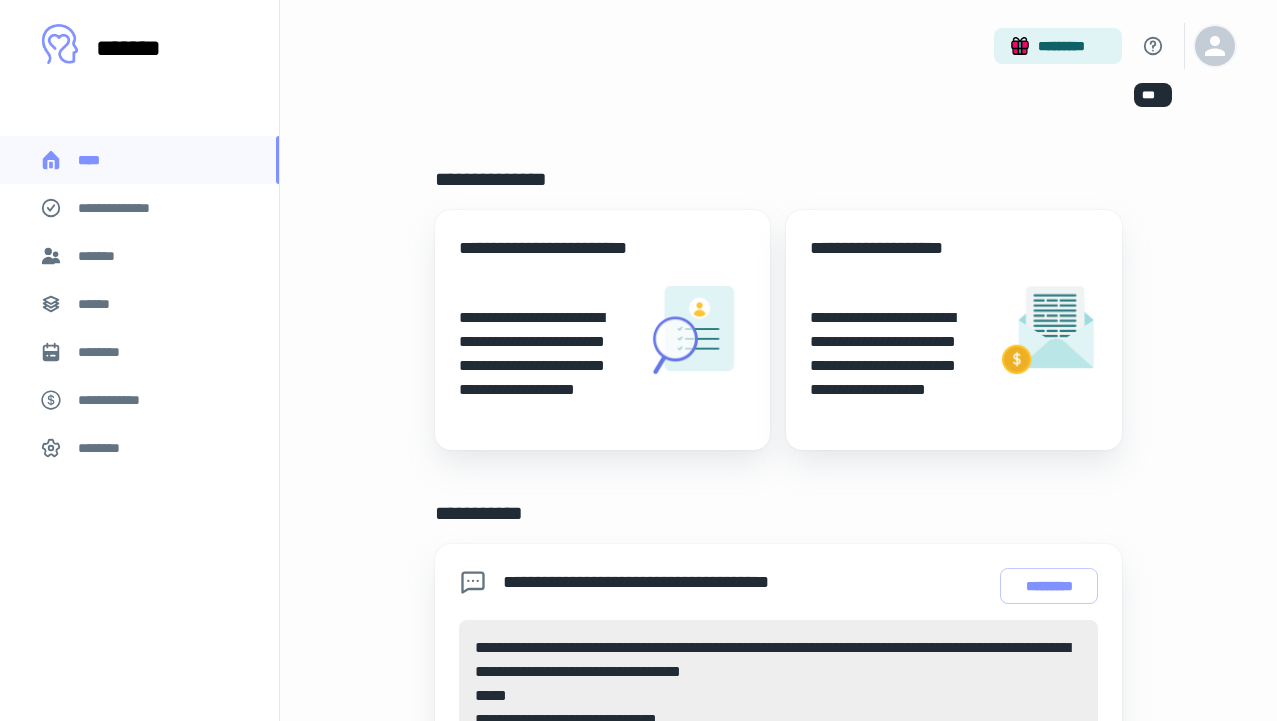 click 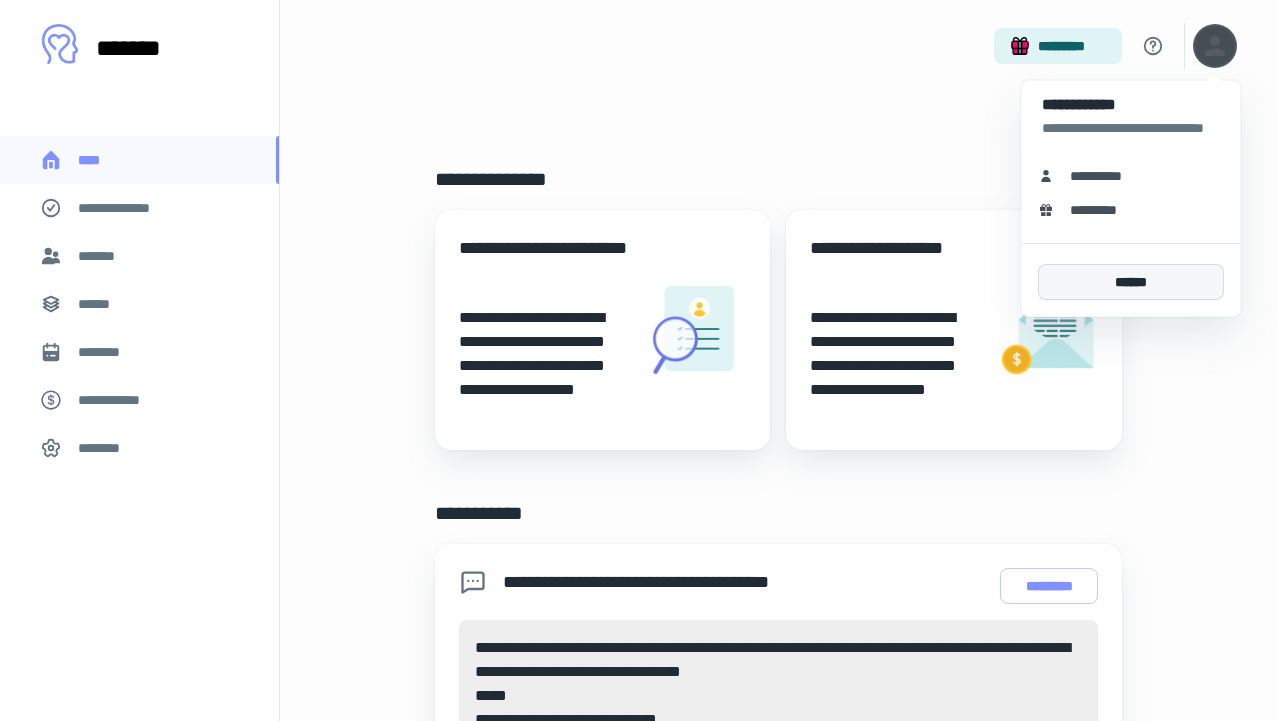 click on "******" at bounding box center [1131, 282] 